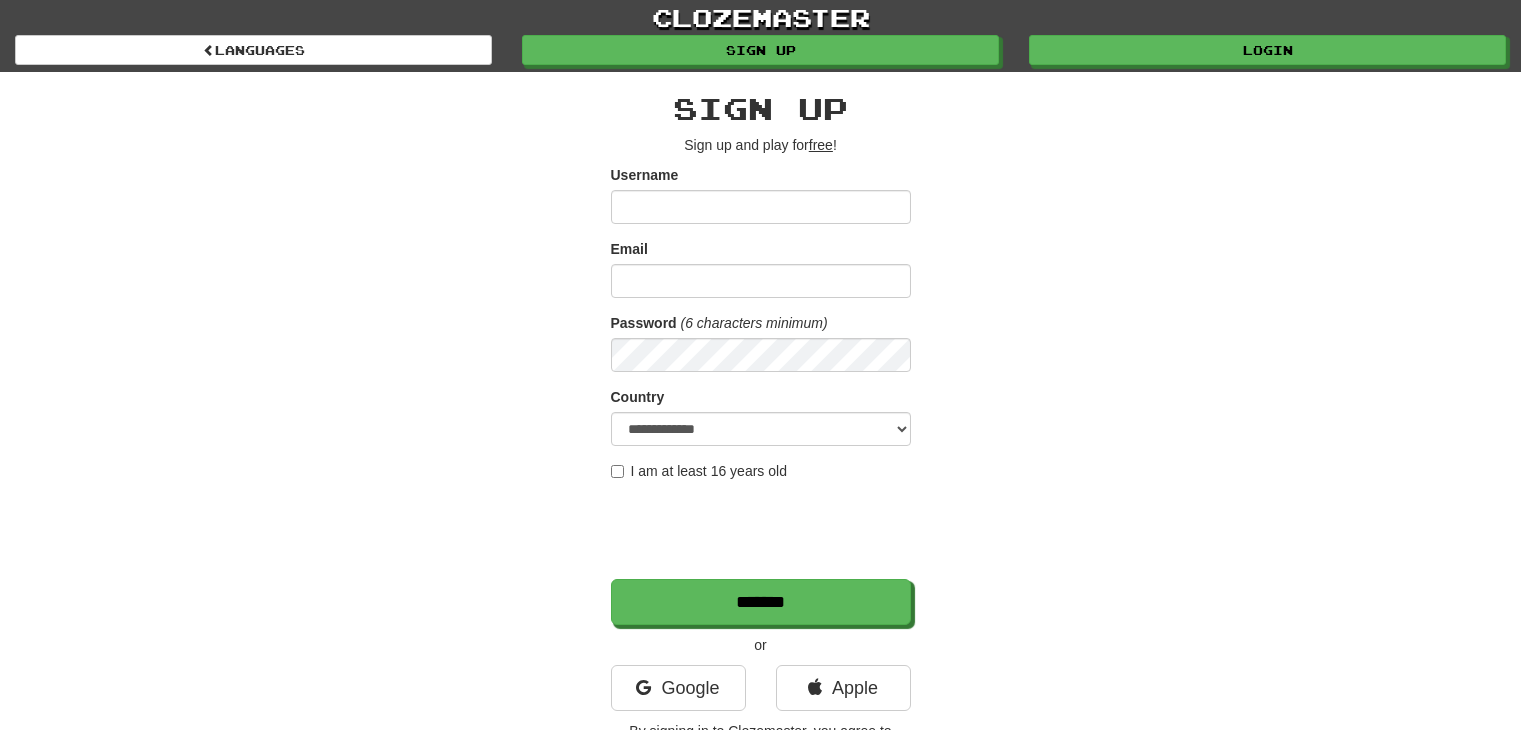 scroll, scrollTop: 0, scrollLeft: 0, axis: both 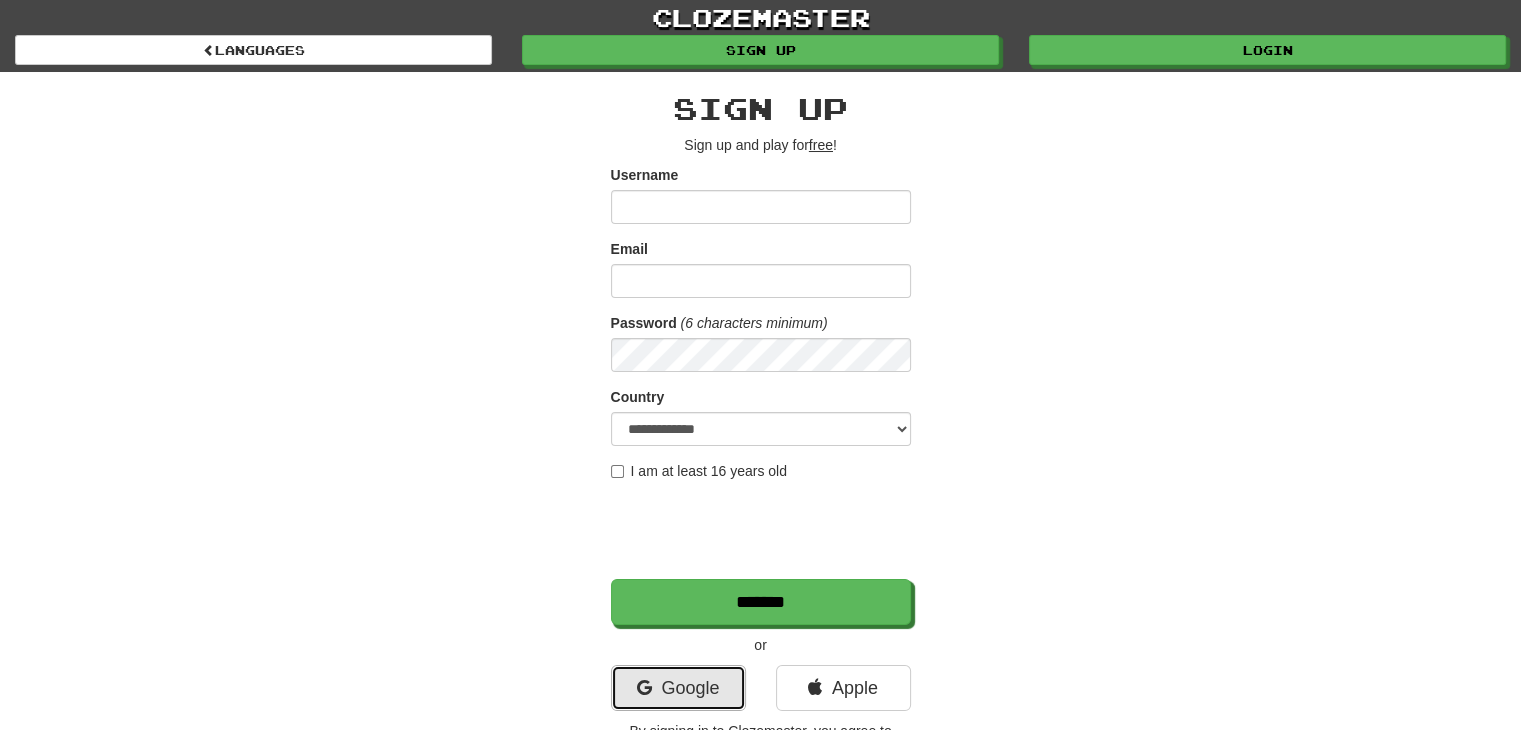 click on "Google" at bounding box center (678, 688) 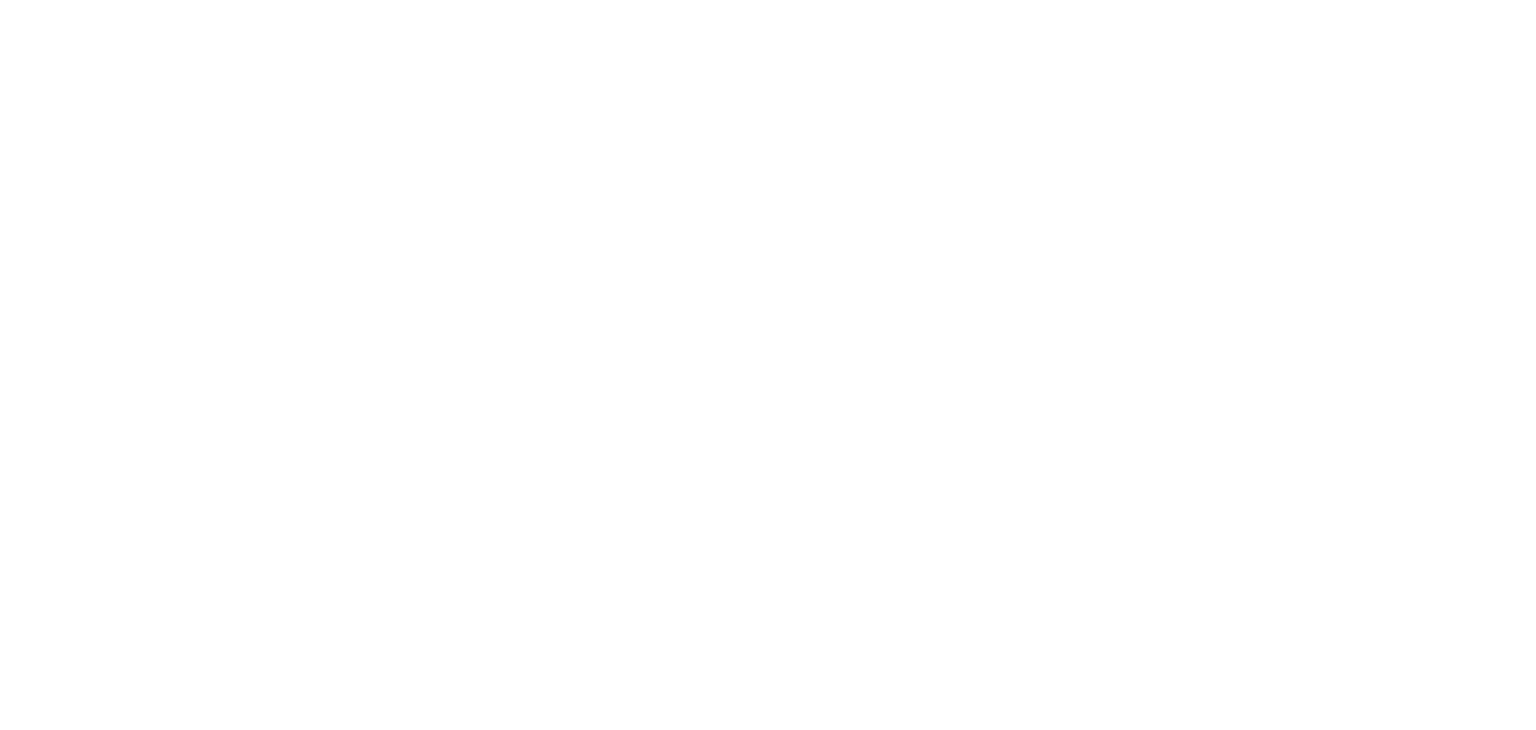 scroll, scrollTop: 0, scrollLeft: 0, axis: both 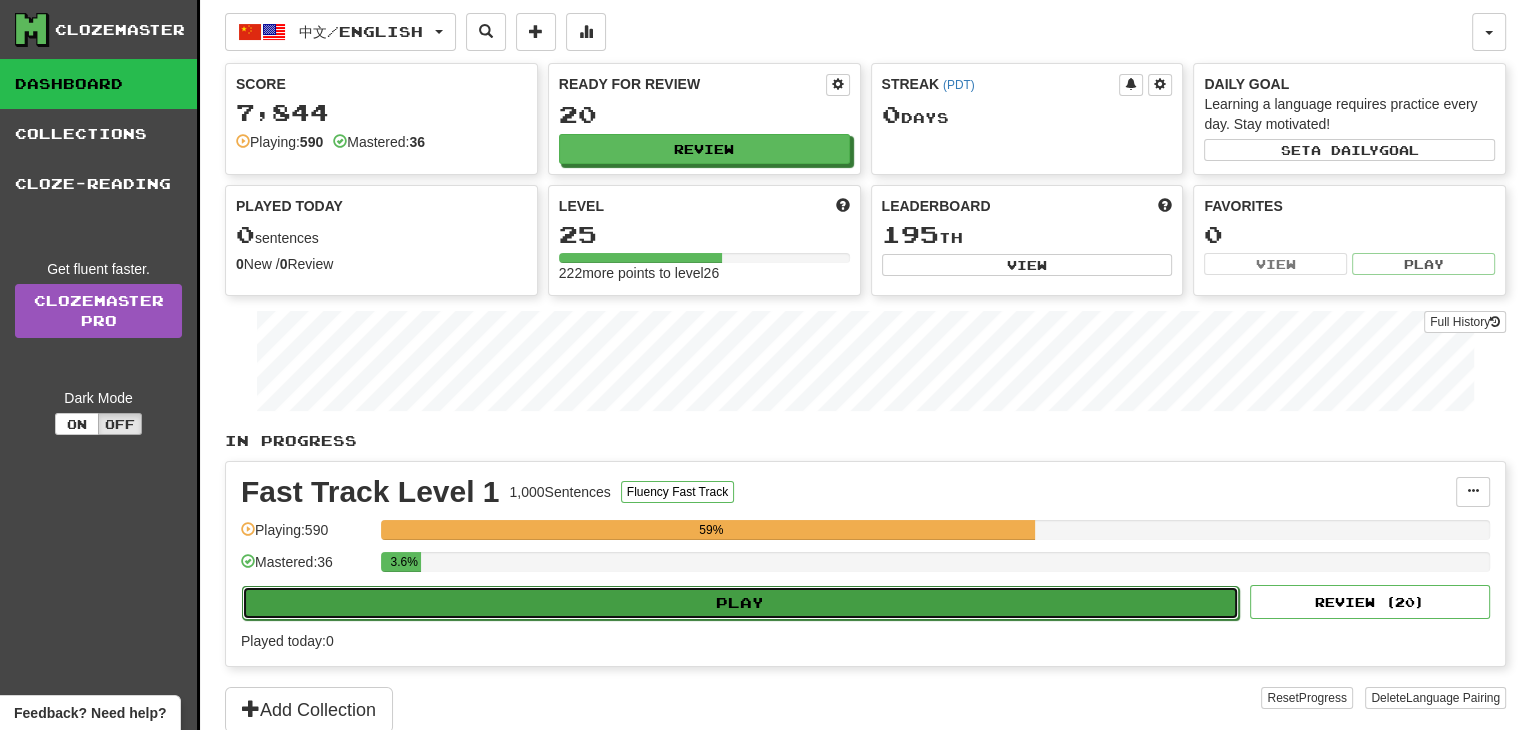 click on "Play" at bounding box center [740, 603] 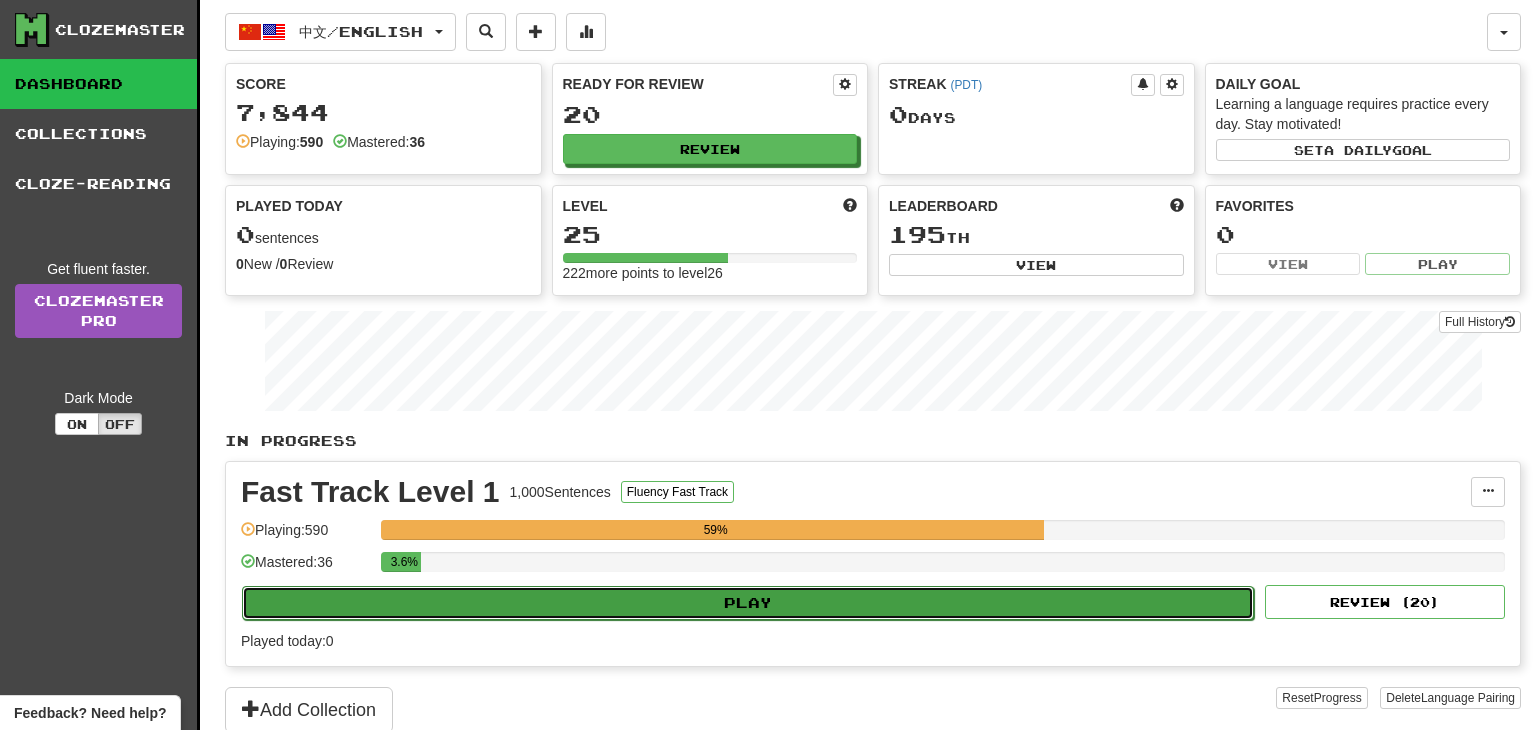 select on "**" 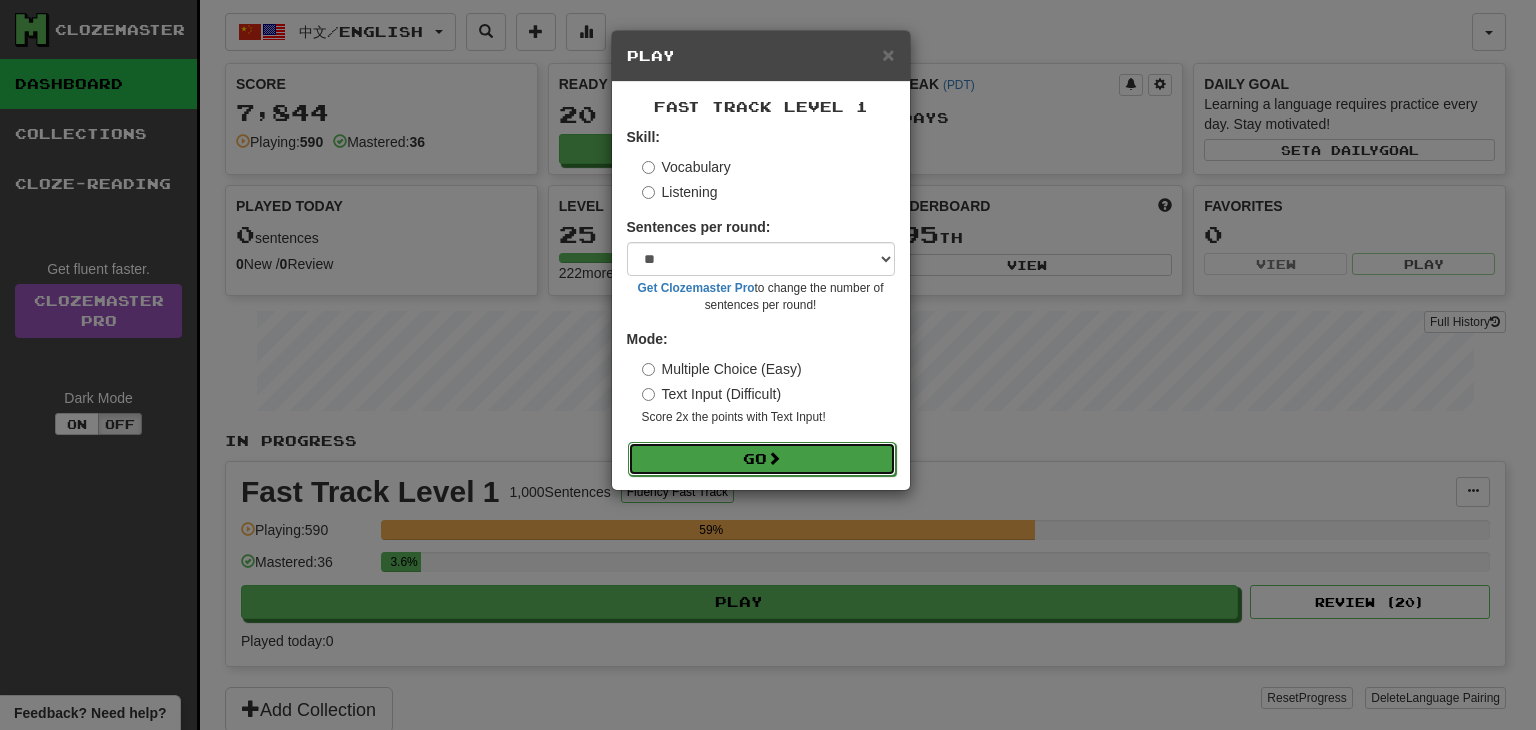 click on "Go" at bounding box center [762, 459] 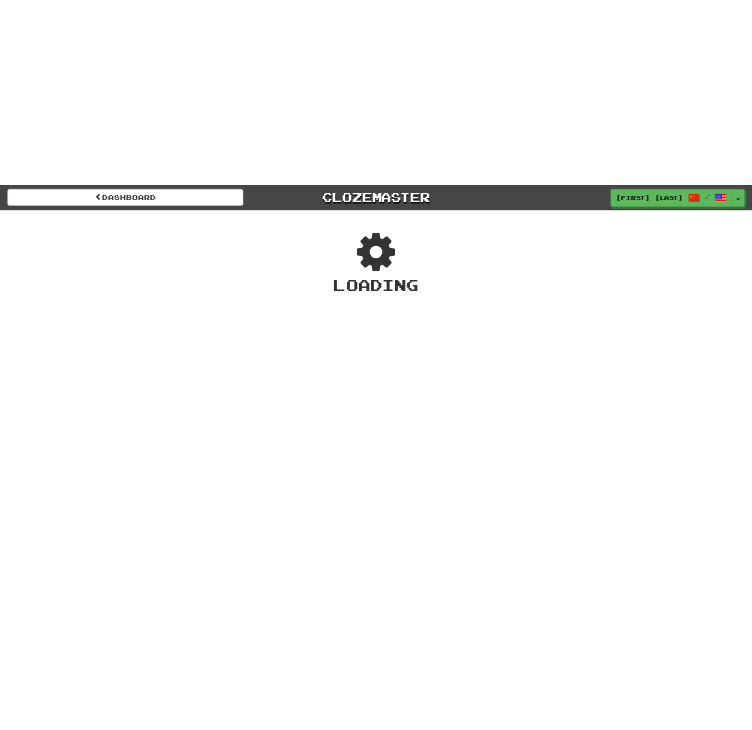 scroll, scrollTop: 0, scrollLeft: 0, axis: both 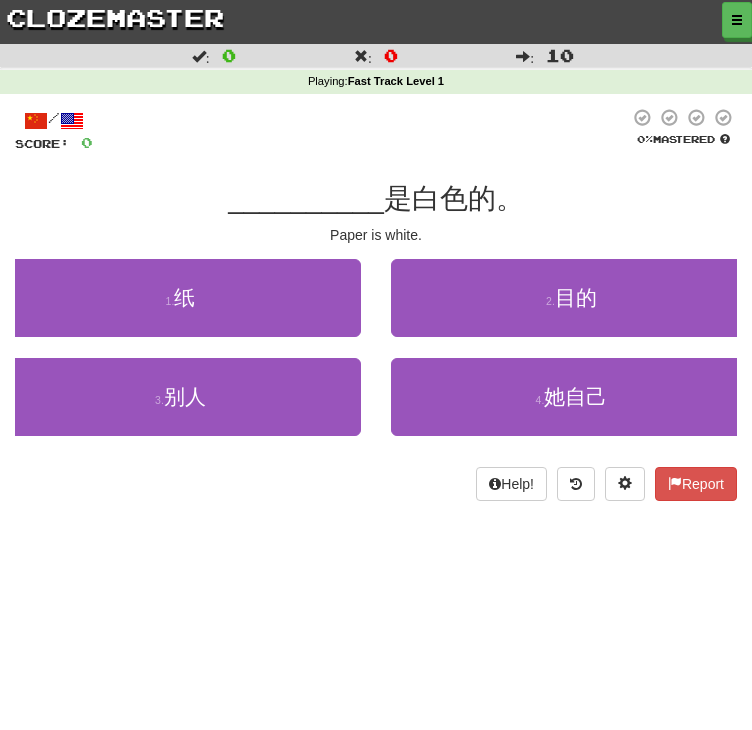 click on "/ Score: 0 0 % Mastered __________ 是白色的。 Paper is white. 1 . [PAPER] 2 . [PURPOSE] 3 . [OTHERS] 4 . [HERSELF] Help! Report" at bounding box center (376, 311) 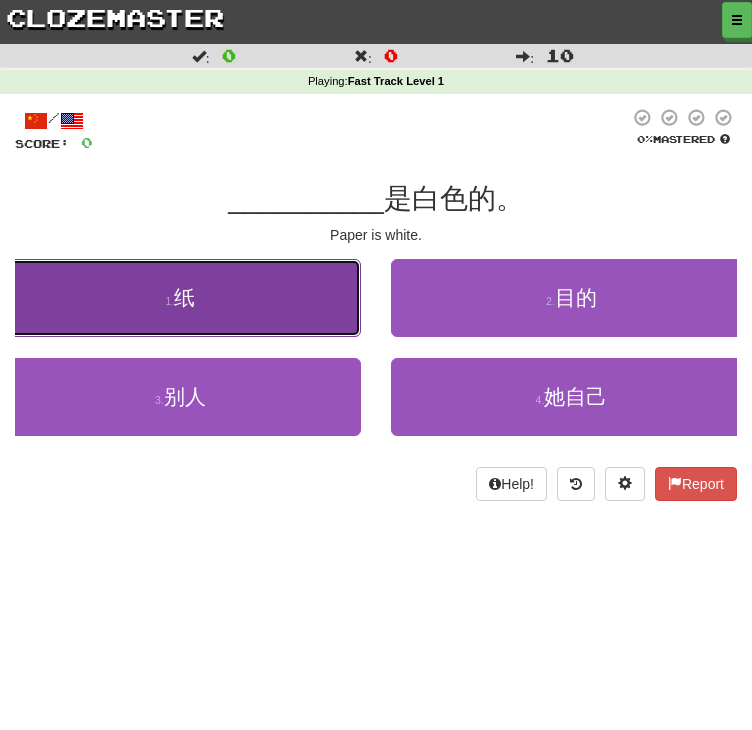 click on "1 . [PAPER]" at bounding box center [180, 298] 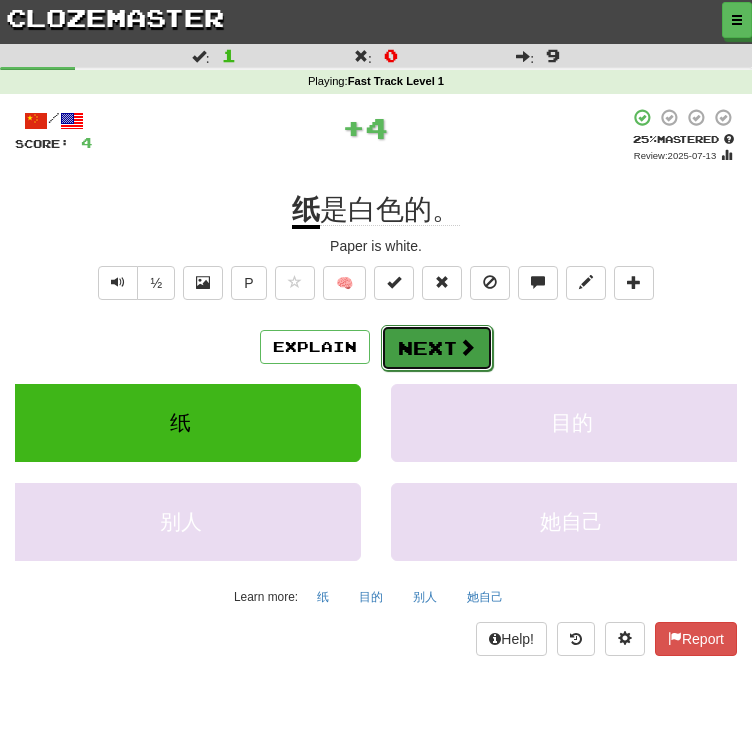 click at bounding box center (467, 347) 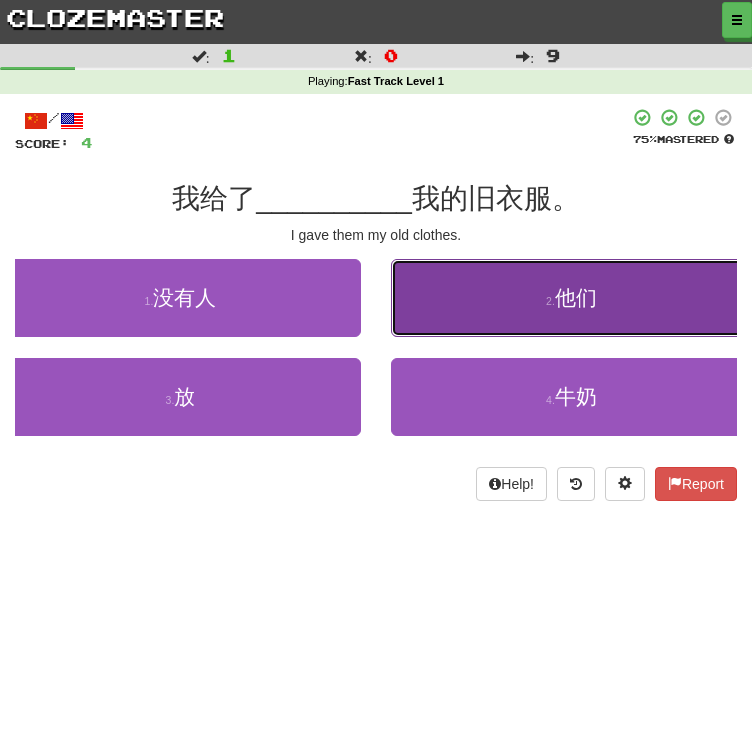 click on "2 . [THEY]" at bounding box center (571, 298) 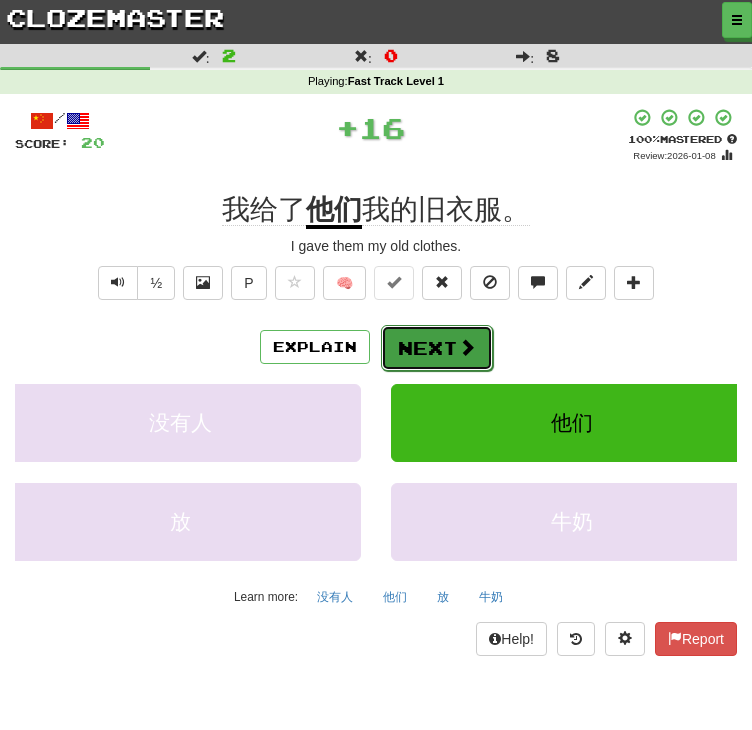 click on "Next" at bounding box center [437, 348] 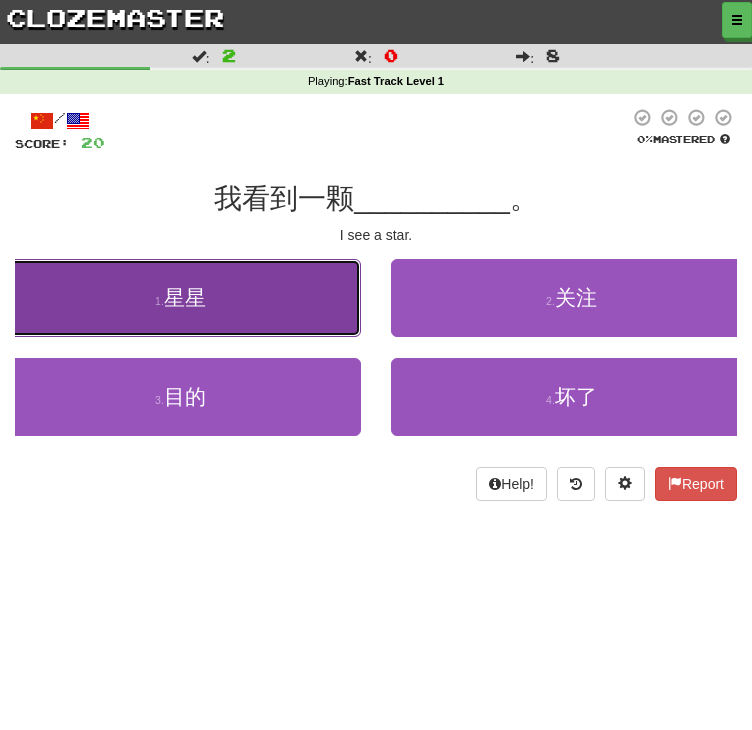 click on "星星" at bounding box center [185, 297] 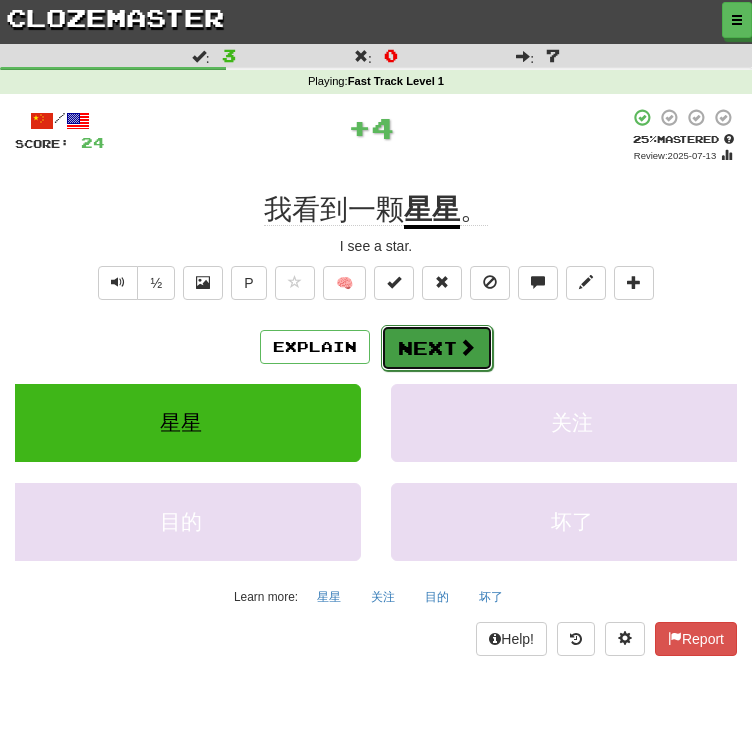 click on "Next" at bounding box center (437, 348) 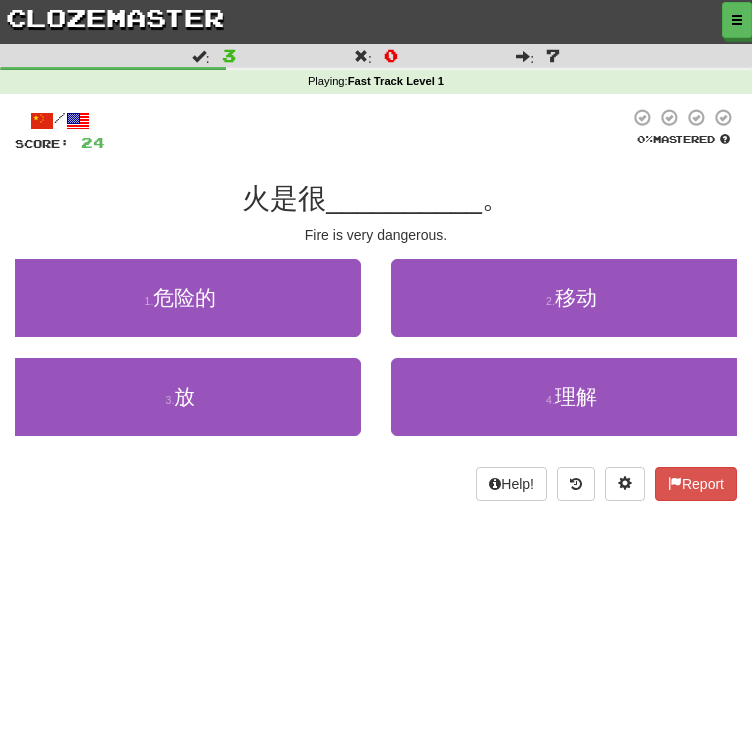 click on "1 . [DANGEROUS]" at bounding box center [180, 308] 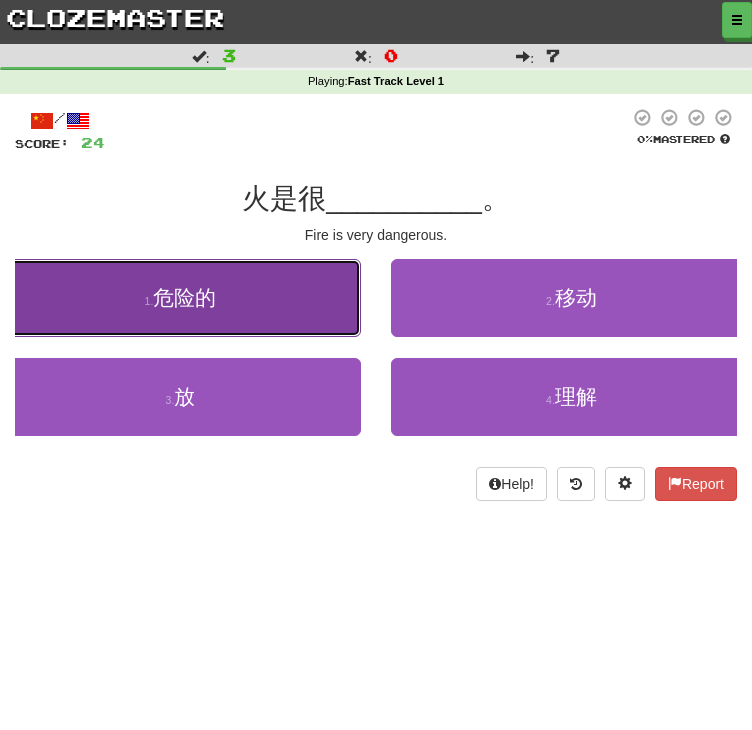 click on "1 . [DANGEROUS]" at bounding box center (180, 298) 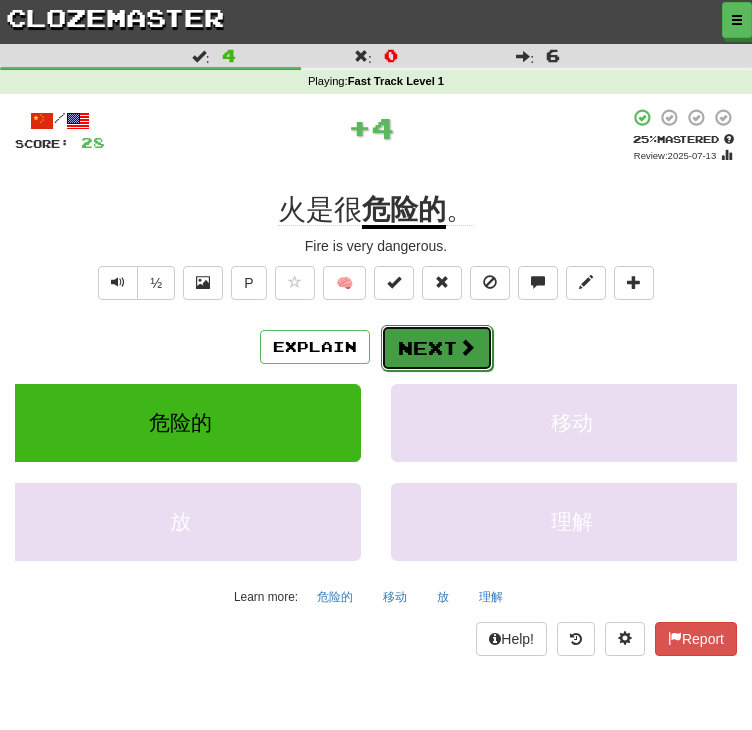 click on "Next" at bounding box center (437, 348) 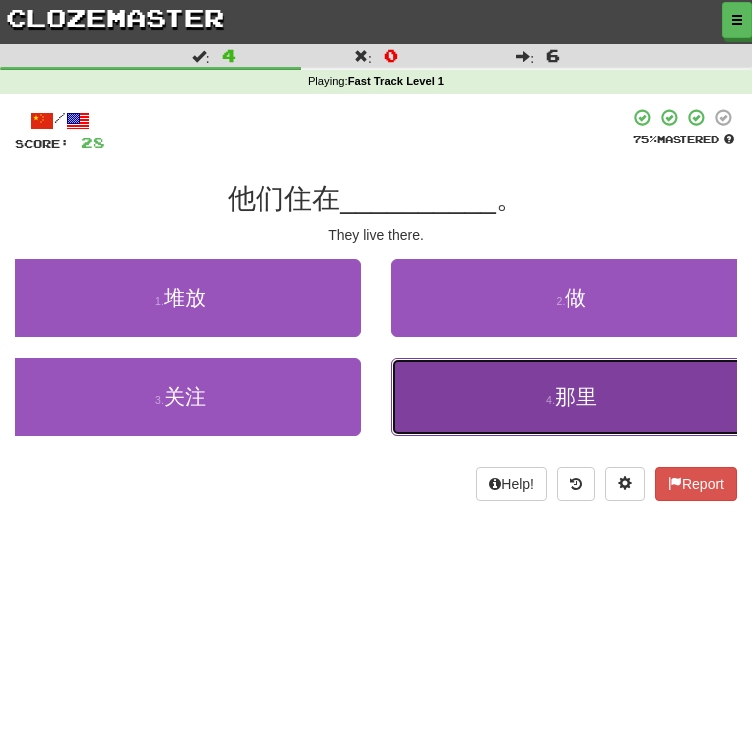 click on "4 .  那里" at bounding box center (571, 397) 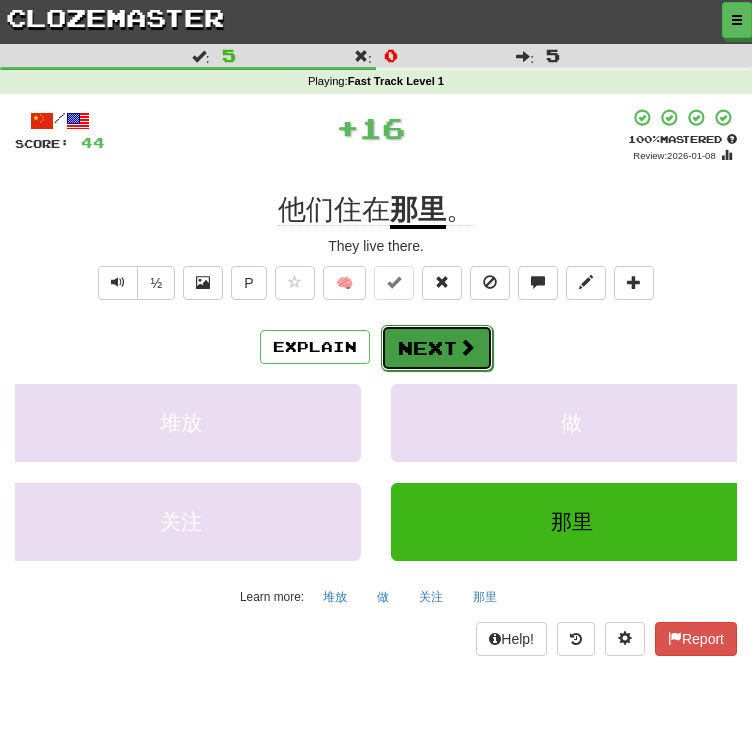 click at bounding box center [467, 347] 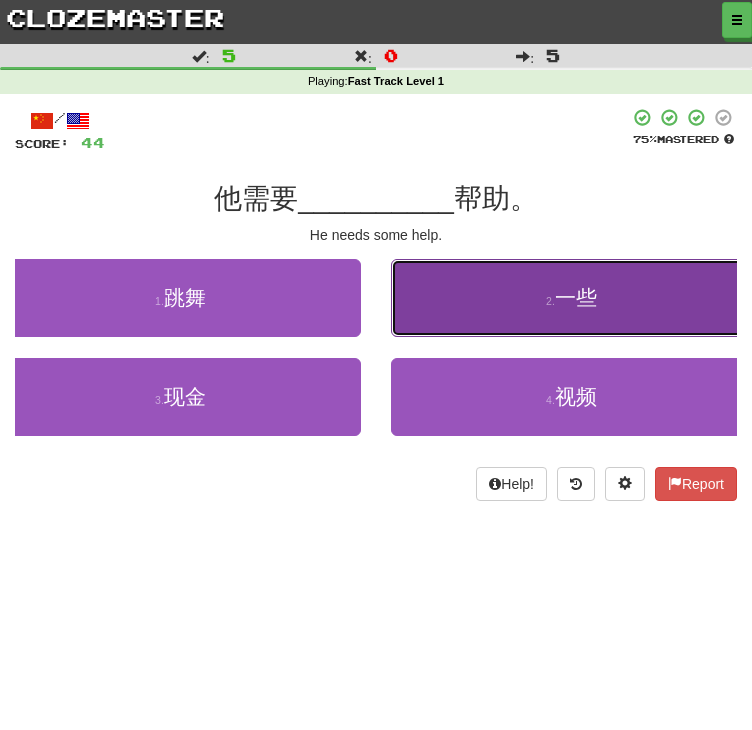 click on "2 . [SOME]" at bounding box center [571, 298] 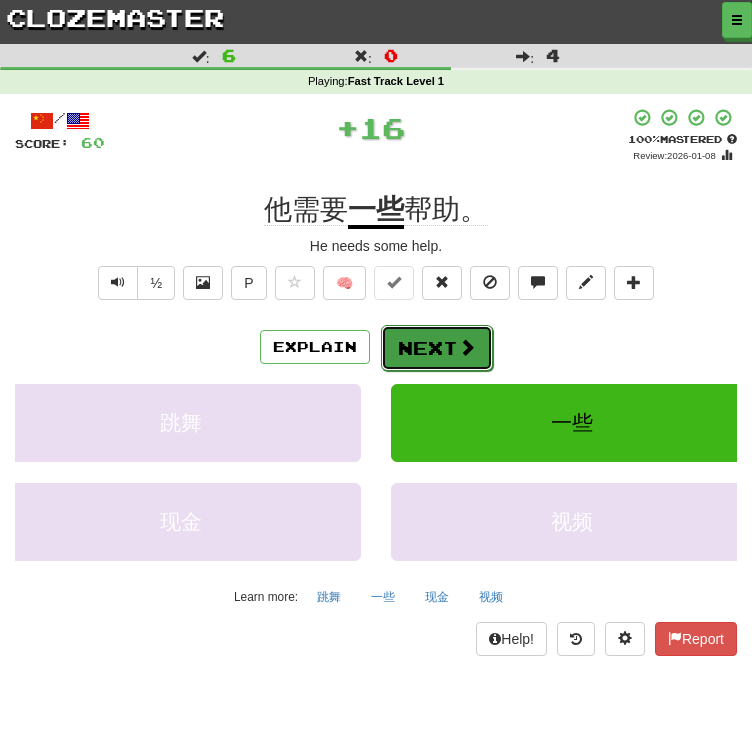 click at bounding box center [467, 347] 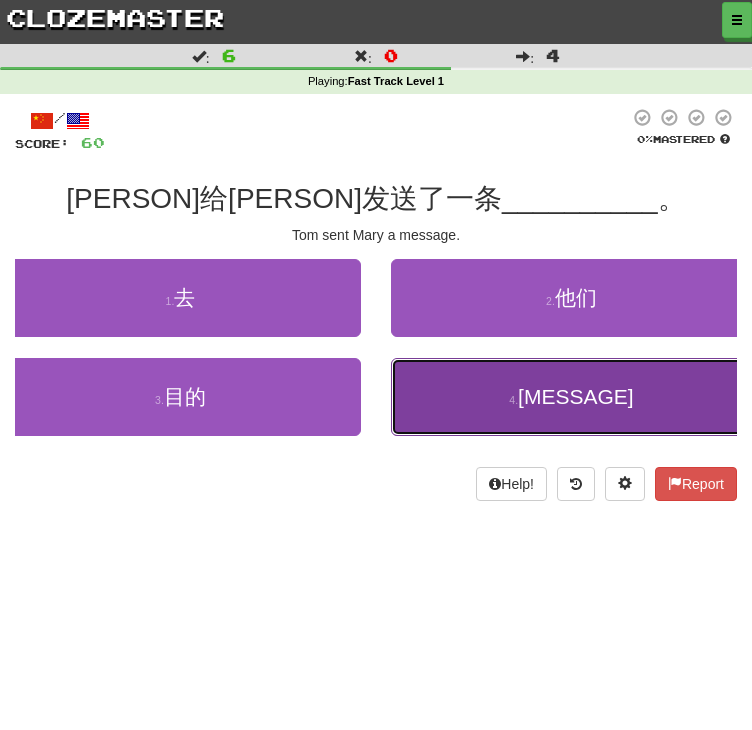 click on "[MESSAGE]" at bounding box center (576, 396) 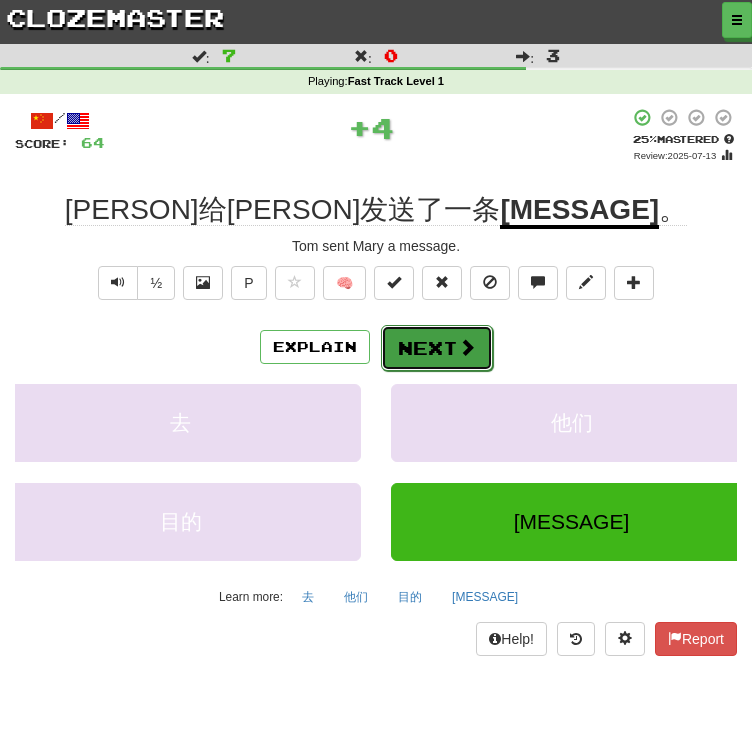 click on "Next" at bounding box center (437, 348) 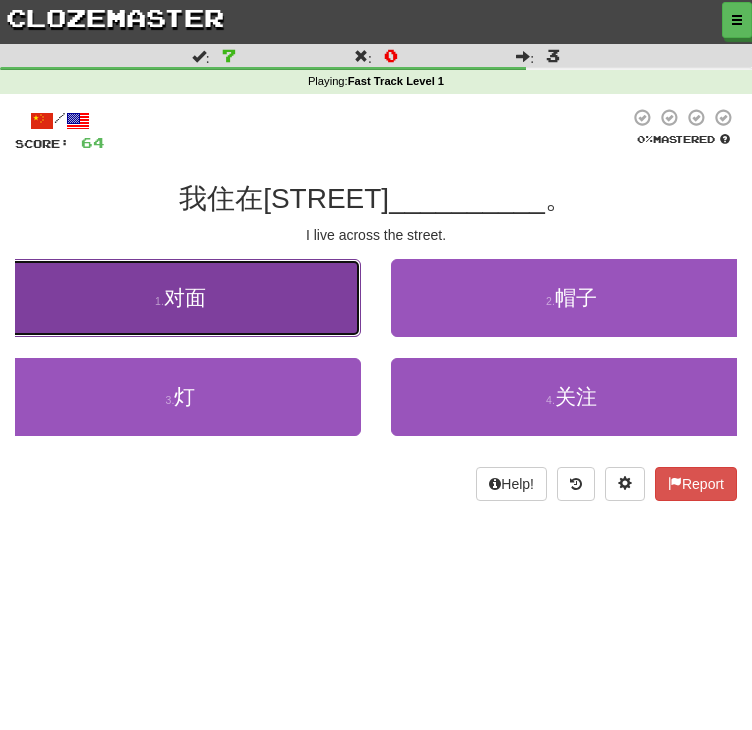 click on "1 . [OPPOSITE]" at bounding box center (180, 298) 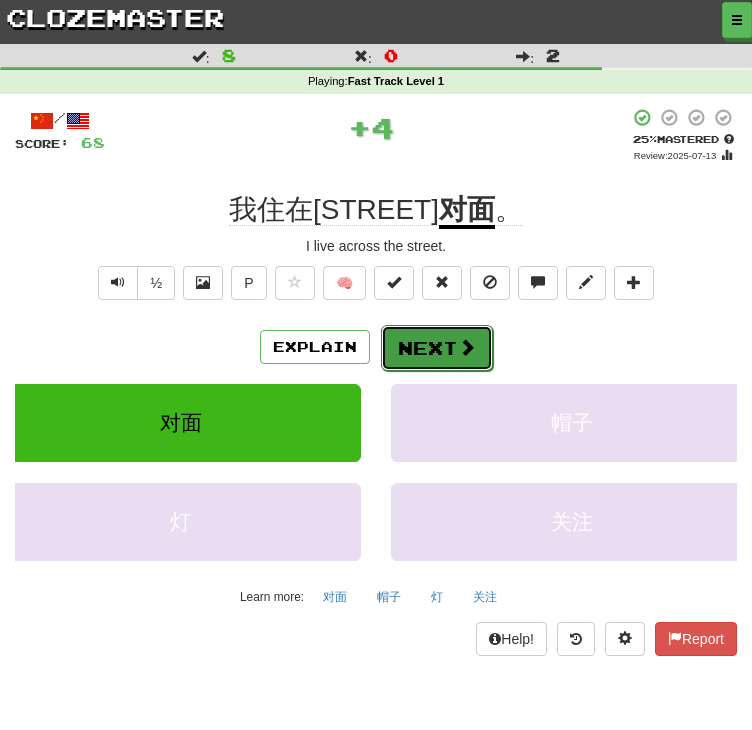 click on "Next" at bounding box center (437, 348) 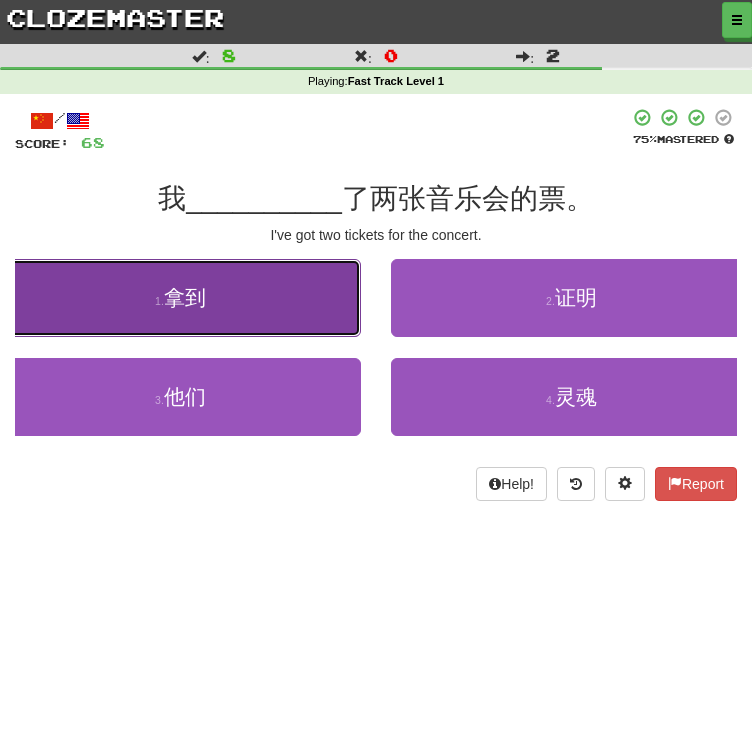 click on "1 . [GET]" at bounding box center (180, 298) 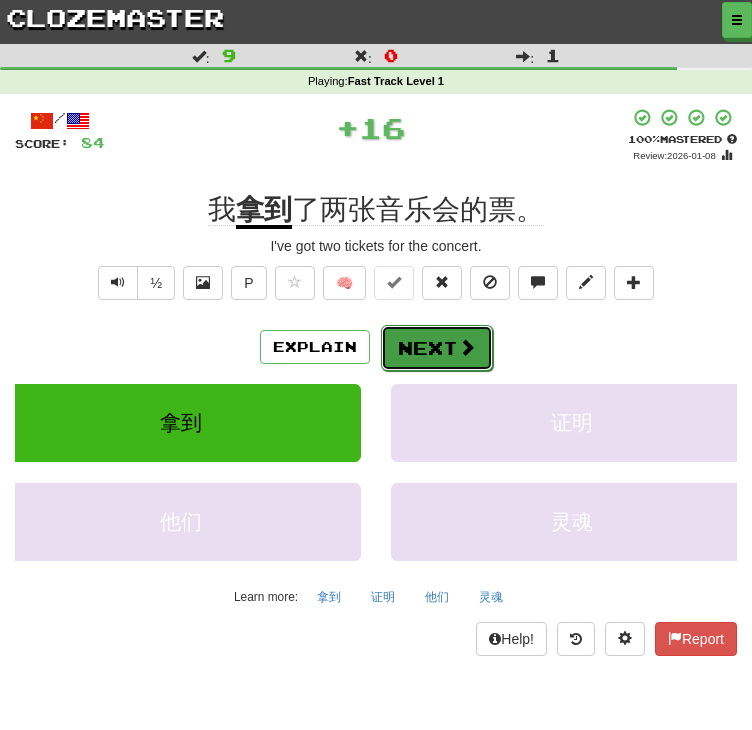 click at bounding box center [467, 347] 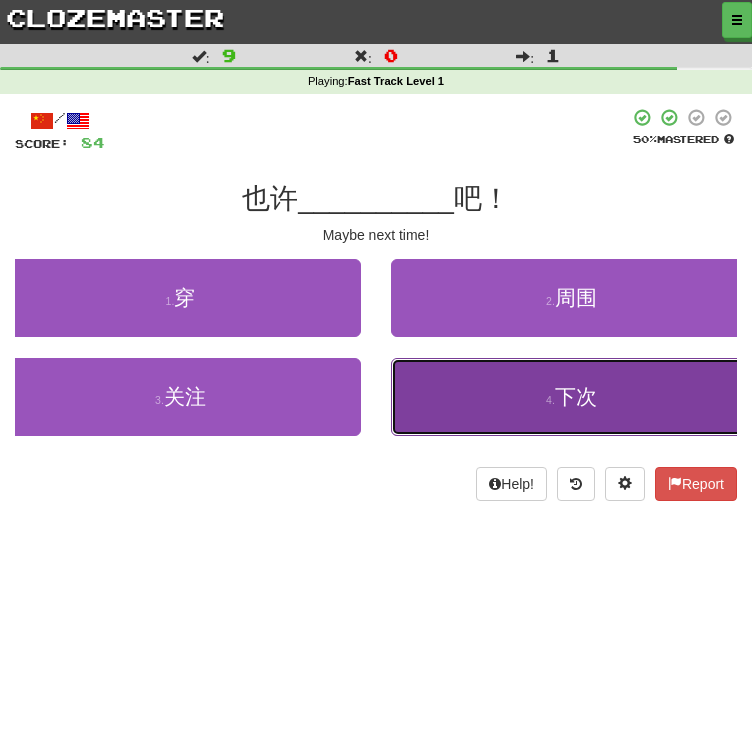 click on "4 . [NEXT_TIME]" at bounding box center [571, 397] 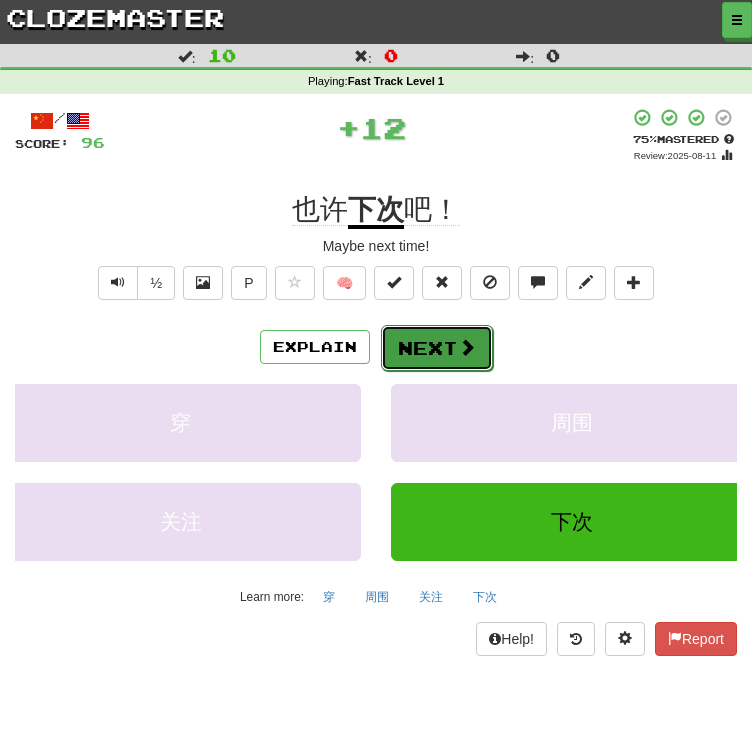 click on "Next" at bounding box center (437, 348) 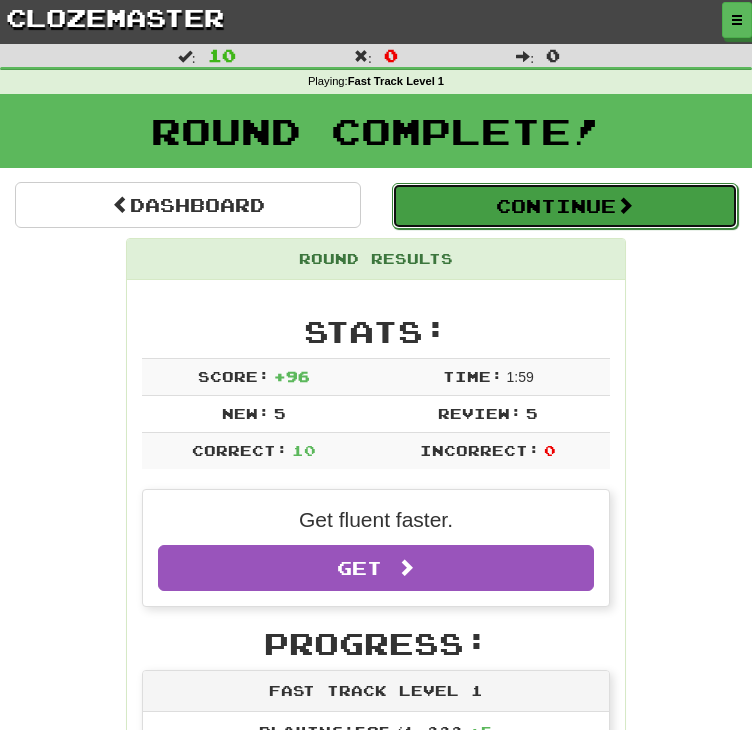 click on "Continue" at bounding box center [565, 206] 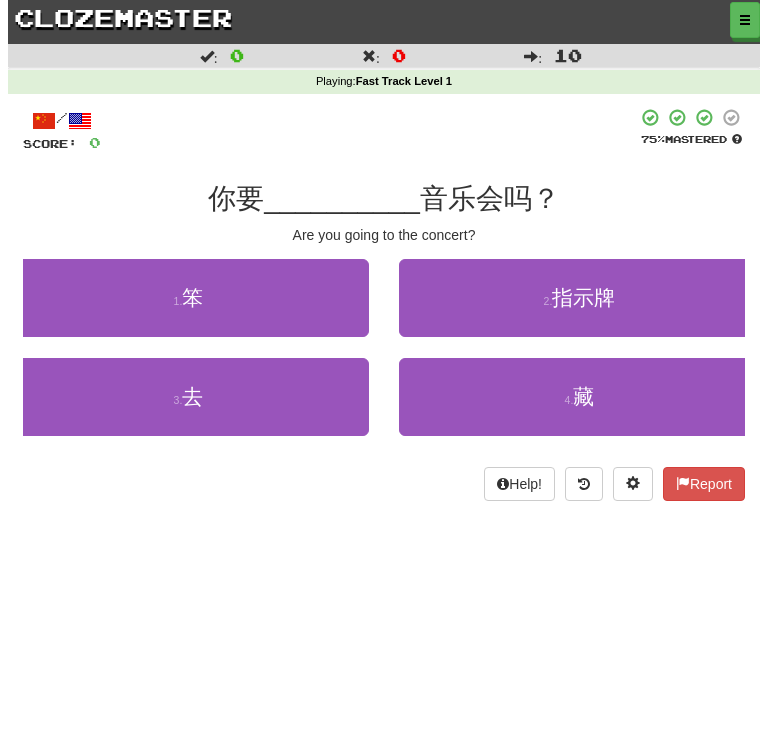 scroll, scrollTop: 48, scrollLeft: 0, axis: vertical 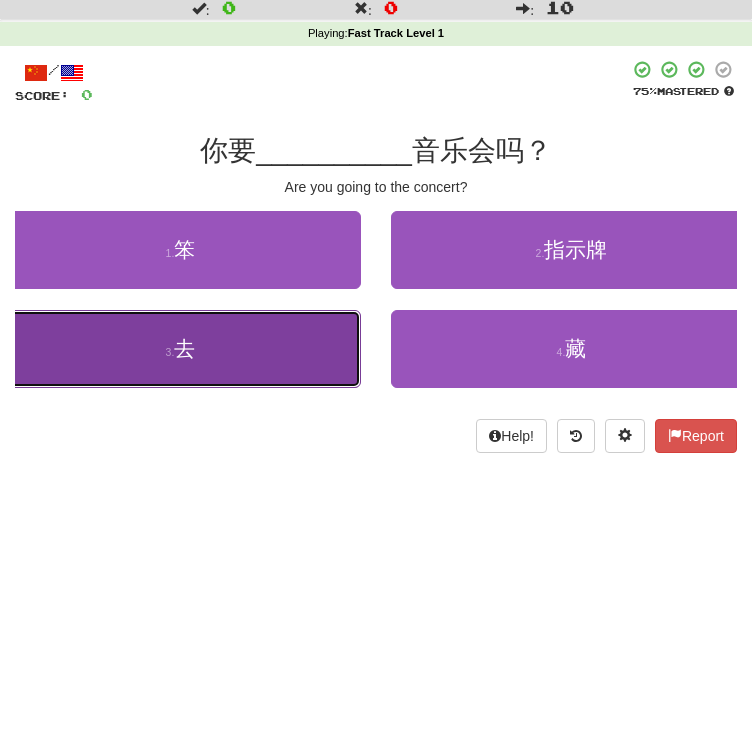 click on "3 .  去" at bounding box center (180, 349) 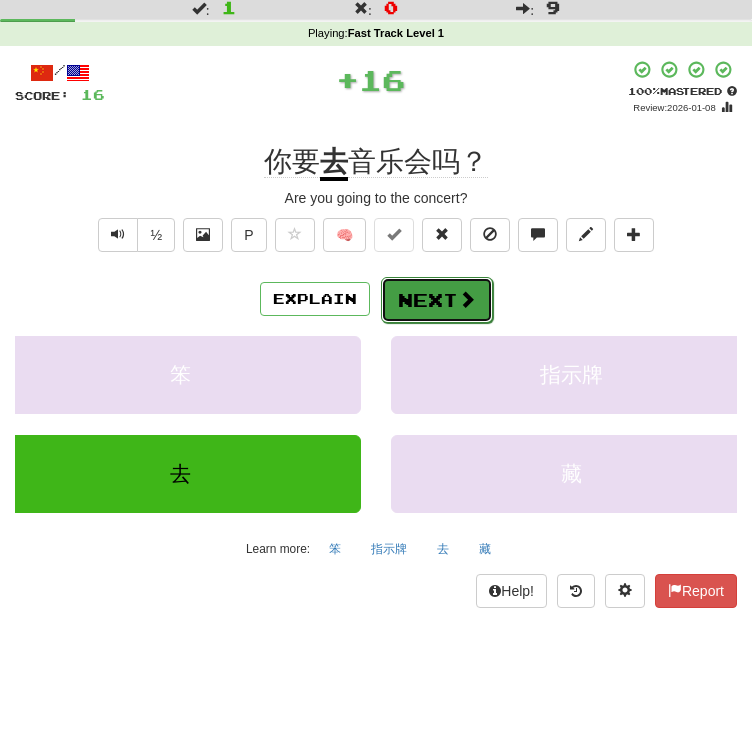 click on "Next" at bounding box center (437, 300) 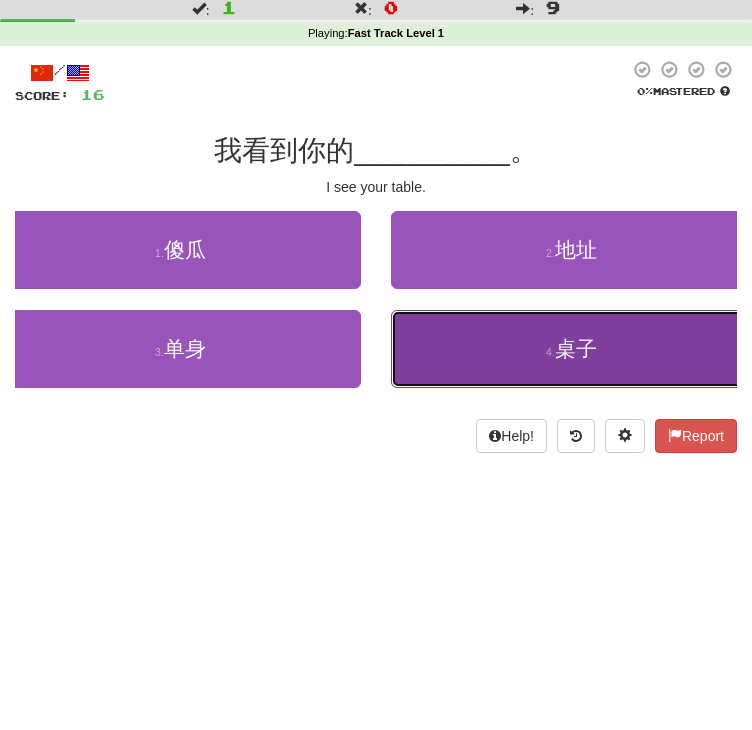 click on "4 . [TABLE]" at bounding box center (571, 349) 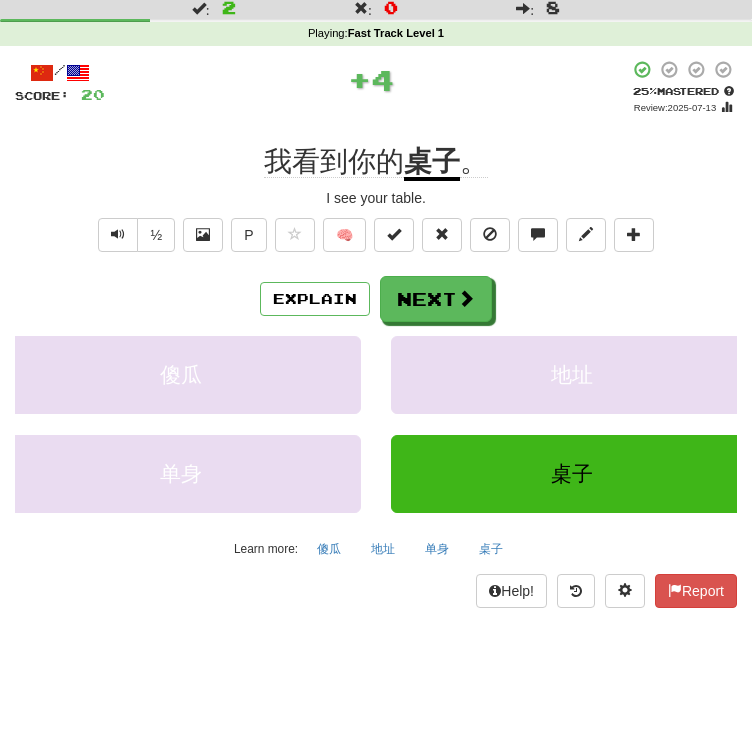 click on "Explain Next 傻瓜 [ADDRESS] 单身 [TABLE] Learn more: 傻瓜 [ADDRESS] 单身 [TABLE]" at bounding box center (376, 420) 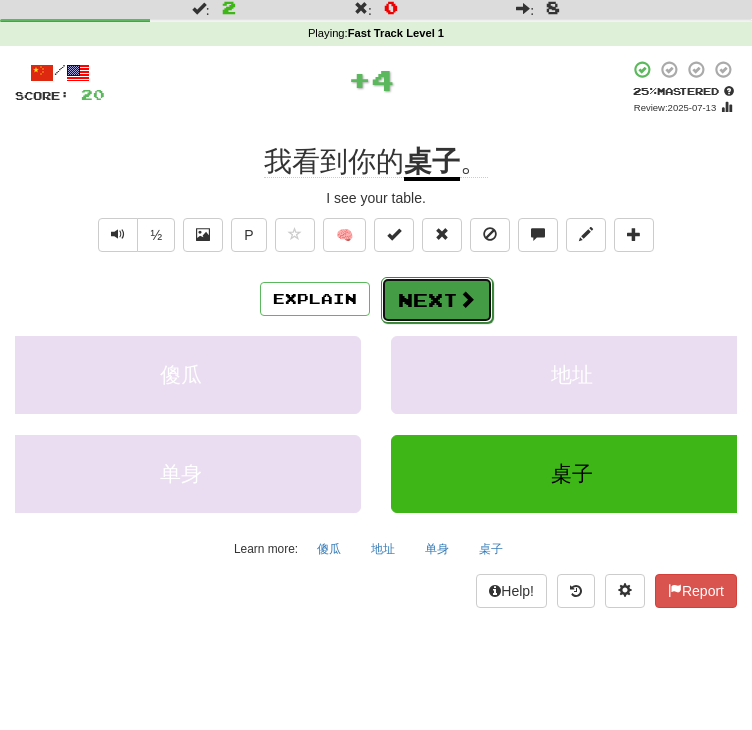 click at bounding box center (467, 299) 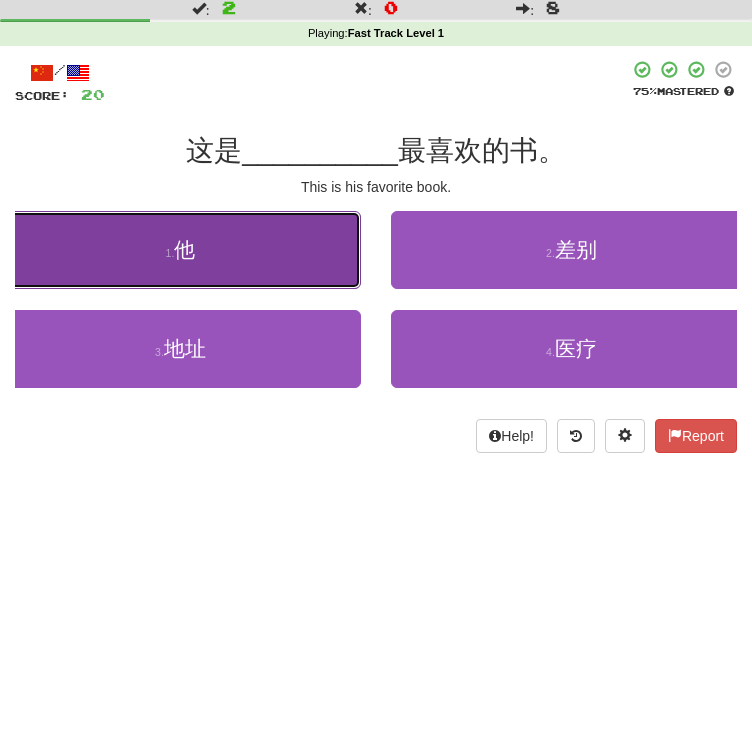 click on "1 .  他" at bounding box center [180, 250] 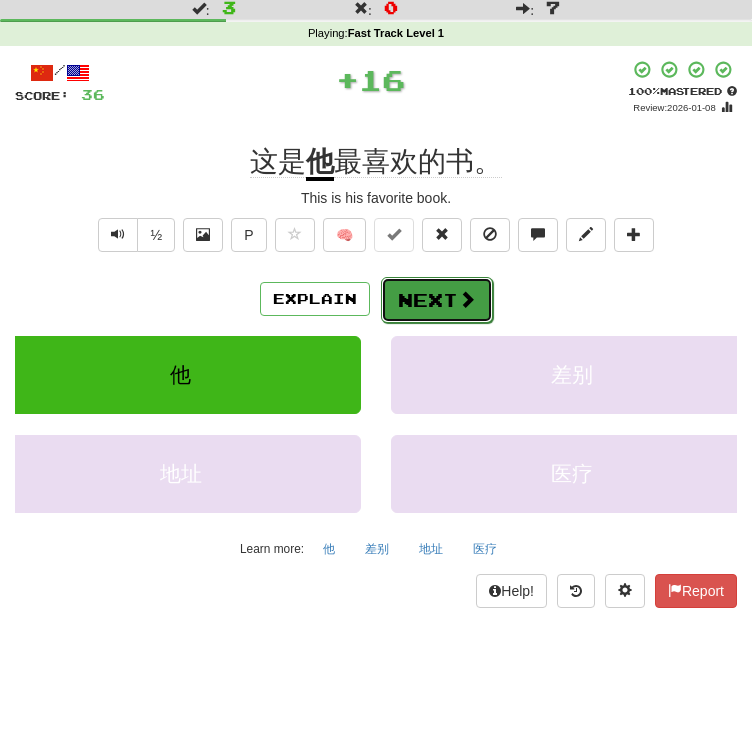 click on "Next" at bounding box center [437, 300] 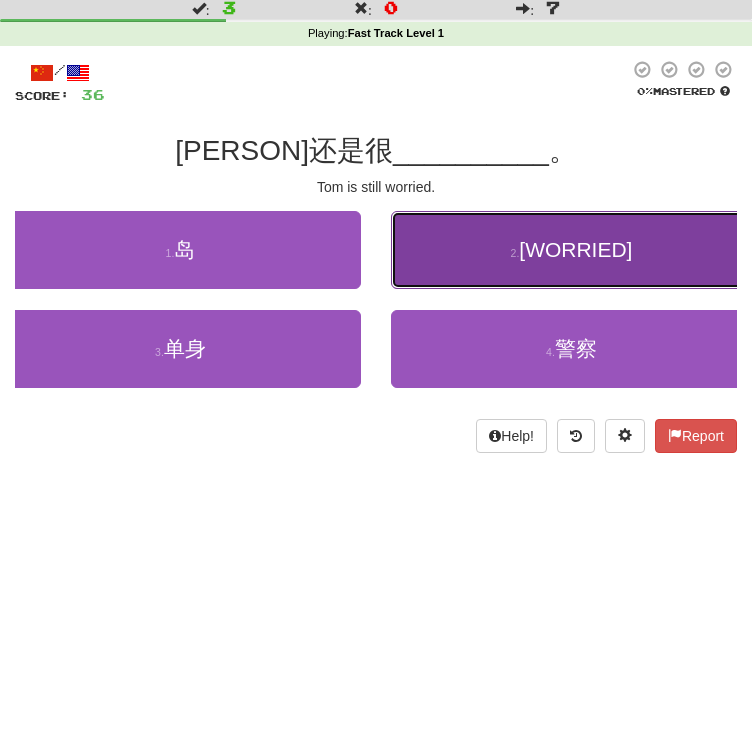 click on "[WORRIED]" at bounding box center [575, 249] 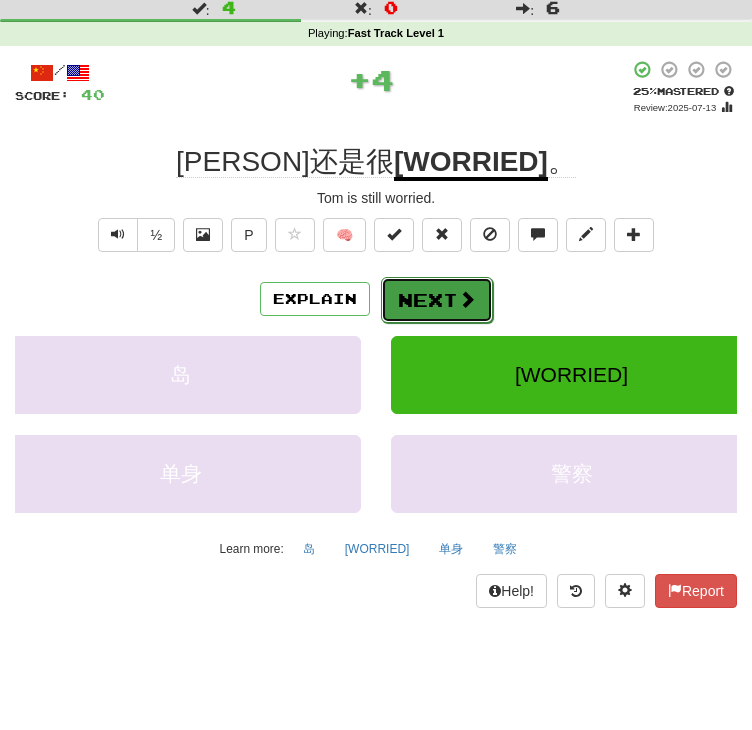 click on "Next" at bounding box center [437, 300] 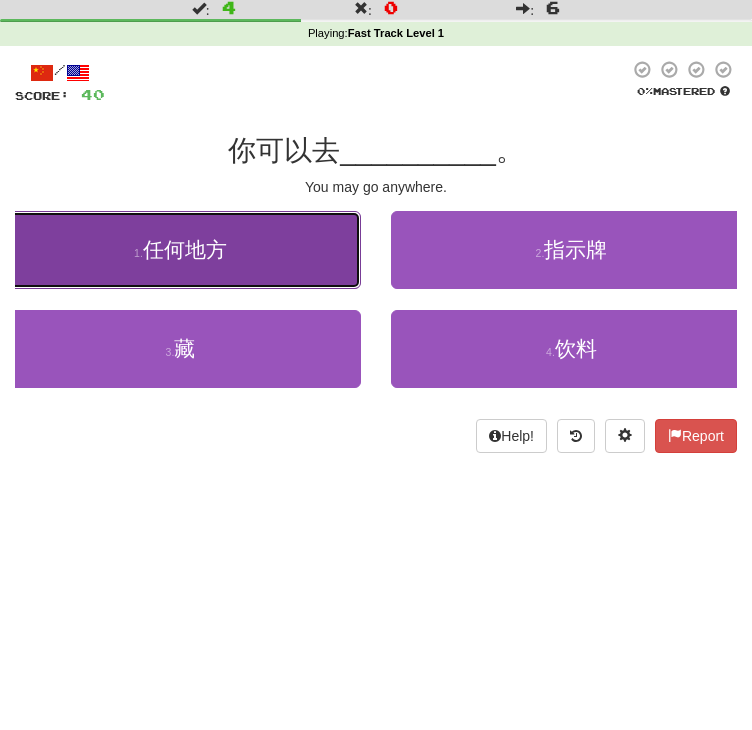 click on "[ANYWHERE]" at bounding box center (180, 250) 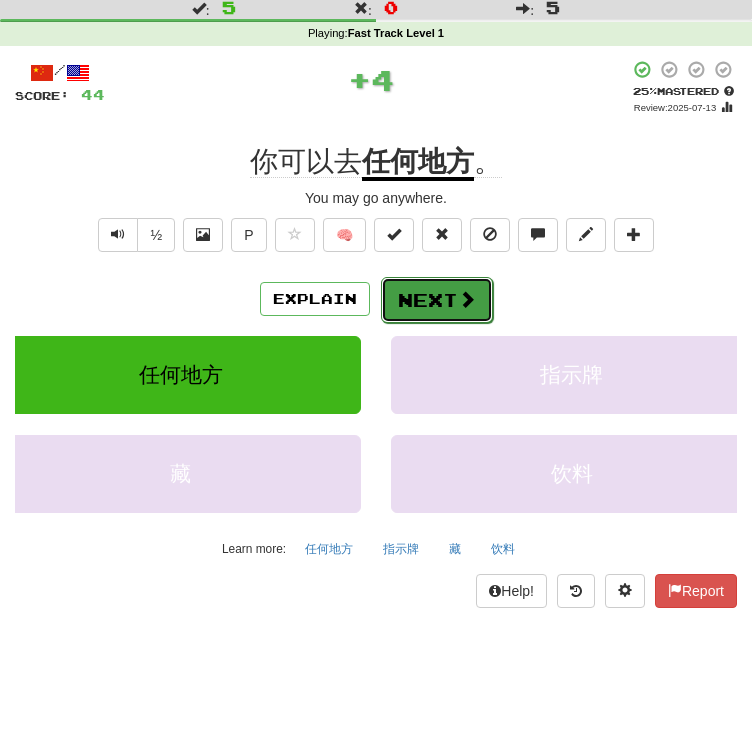 click on "Next" at bounding box center (437, 300) 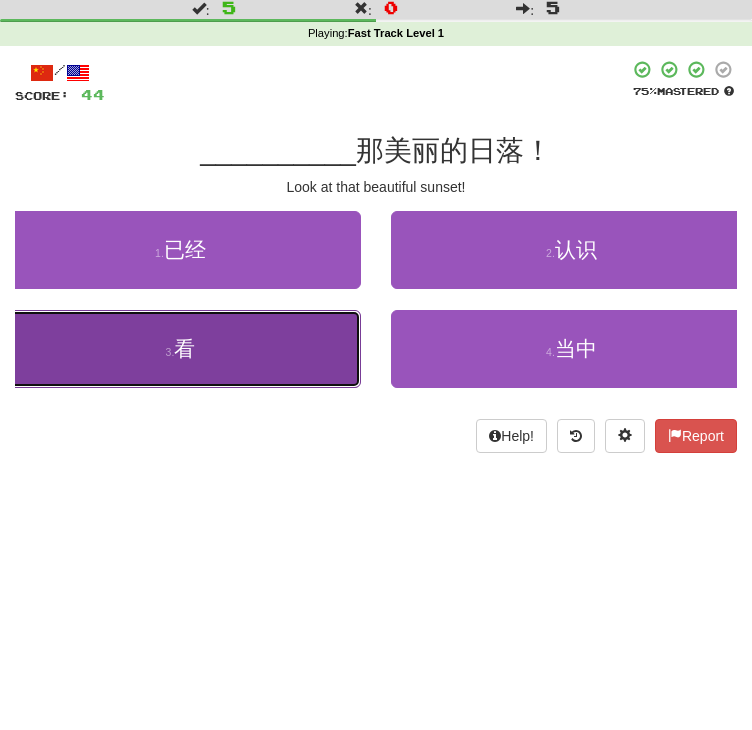 click on "3 .  看" at bounding box center (180, 349) 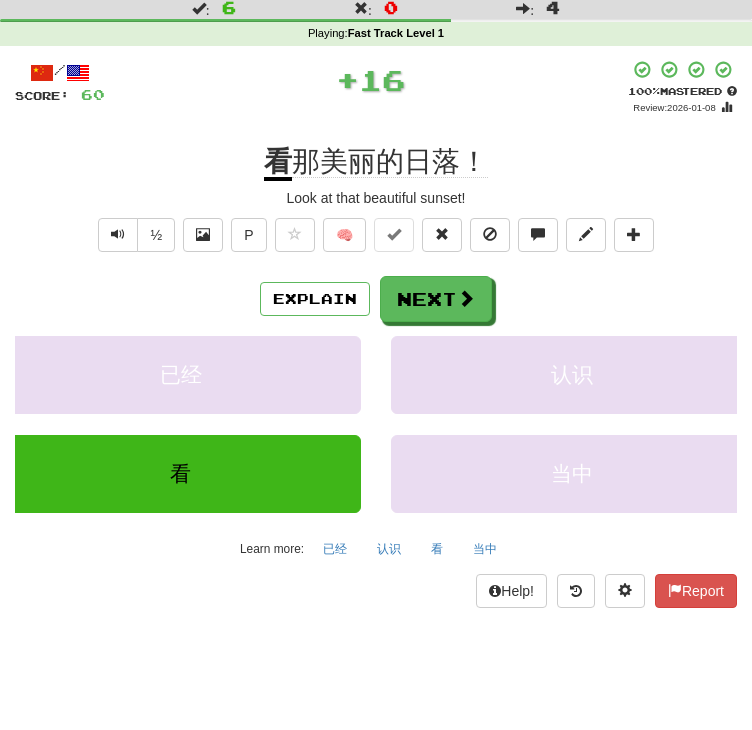 click on "/ Score: 60 + 16 100 % Mastered Review: 2026-01-08 看 那美丽的日落！ Look at that beautiful sunset! ½ P 🧠 Explain Next 已经 认识 看 当中 Learn more: 已经 认识 看 当中 Help! Report" at bounding box center [376, 334] 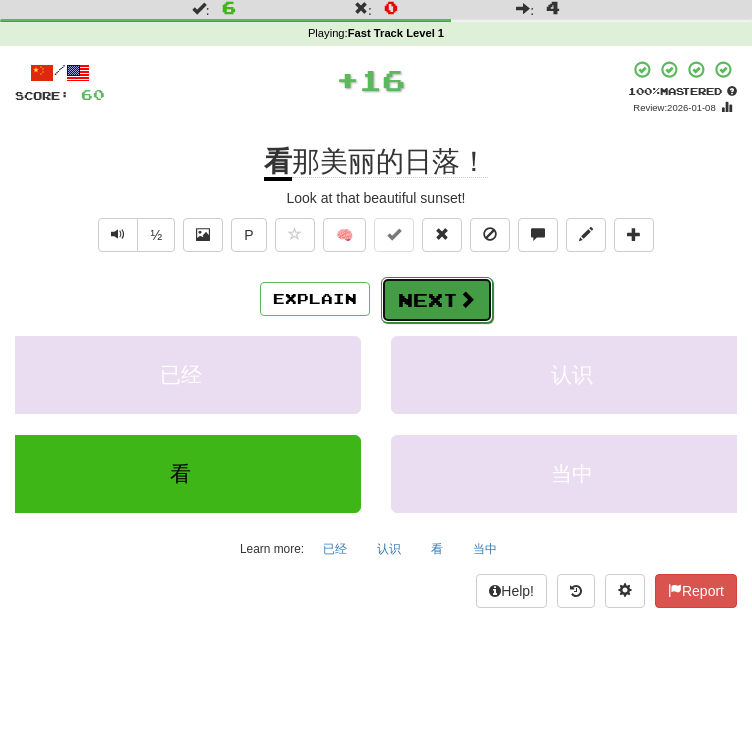 click on "Next" at bounding box center [437, 300] 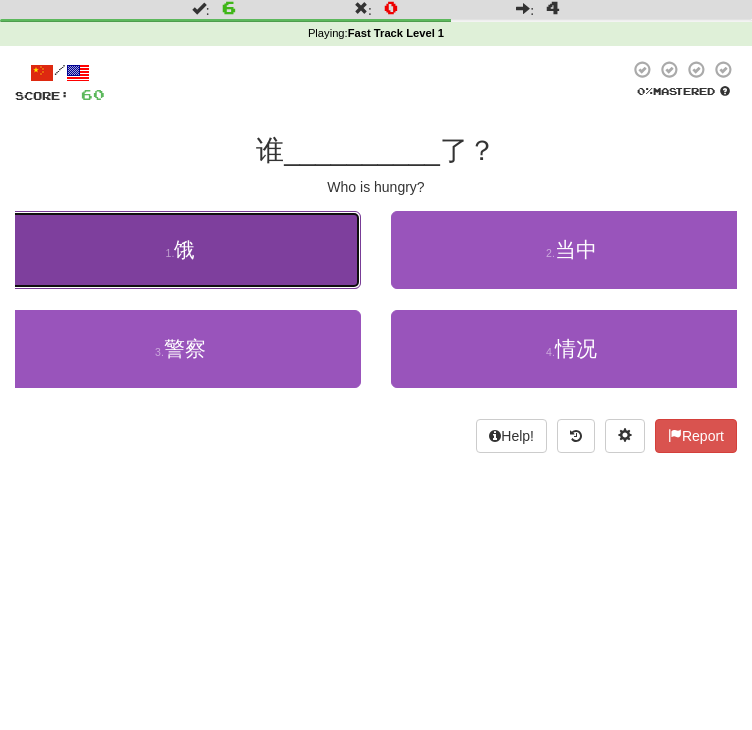 click on "1 . [HUNGRY]" at bounding box center [180, 250] 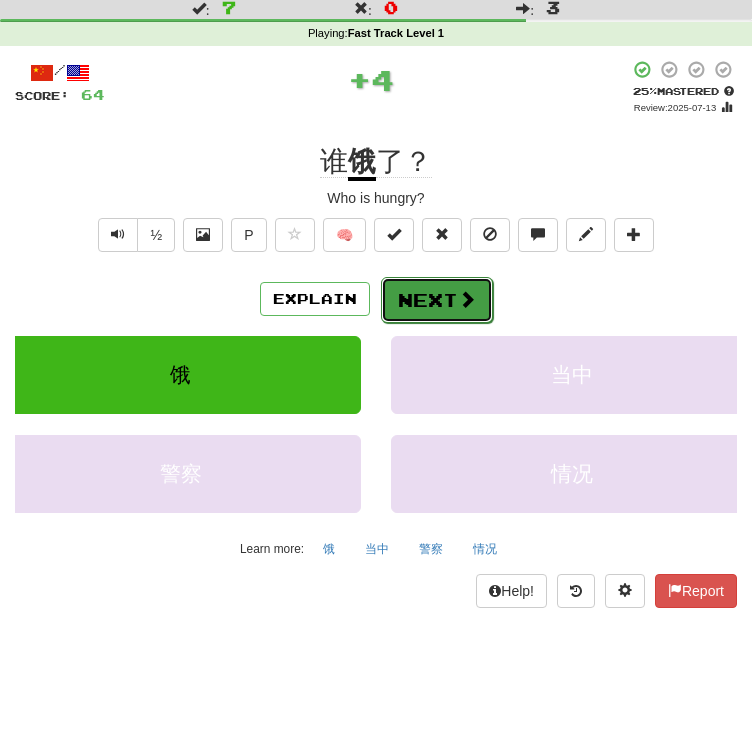 click on "Next" at bounding box center [437, 300] 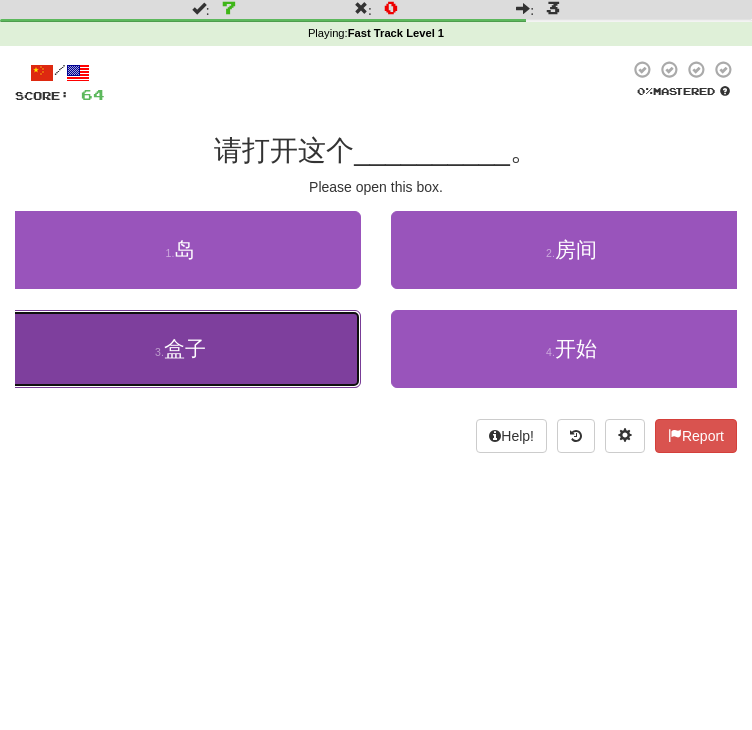 click on "3 . [BOX]" at bounding box center (180, 349) 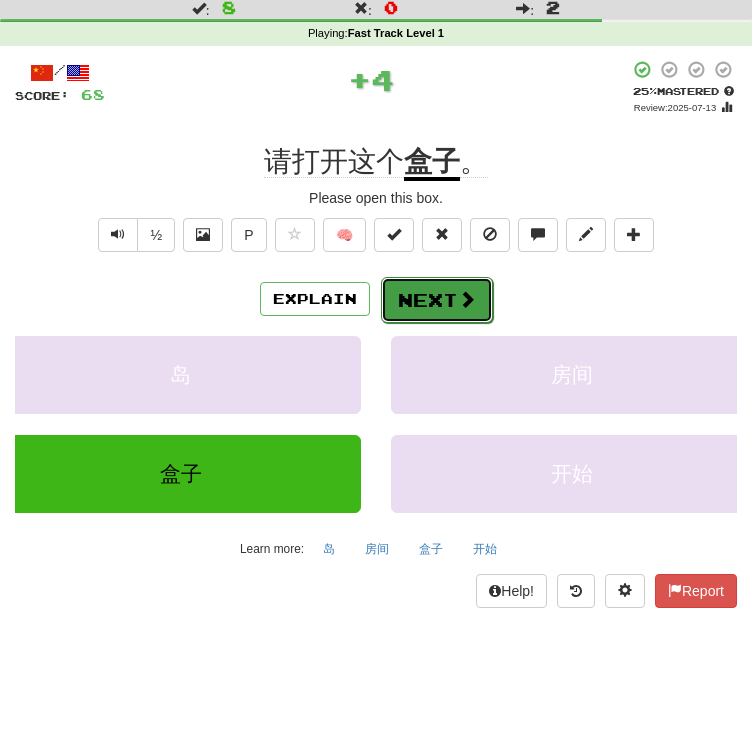 click on "Next" at bounding box center (437, 300) 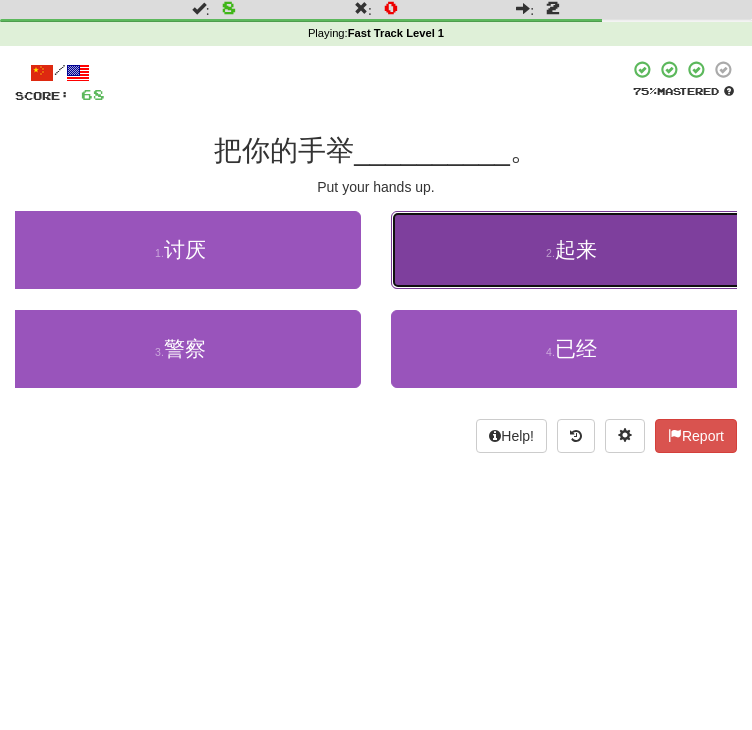 click on "2 .  起来" at bounding box center (571, 250) 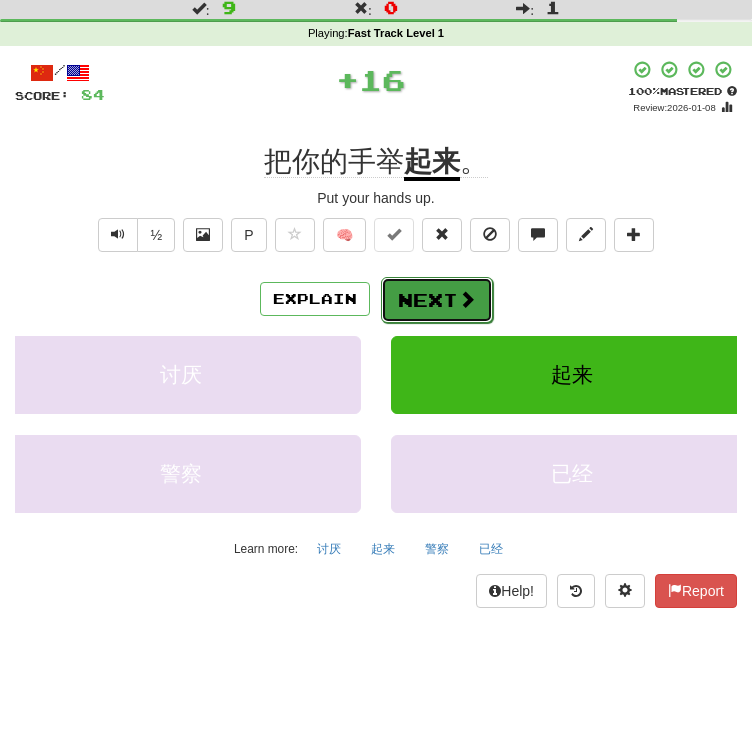 click on "Next" at bounding box center [437, 300] 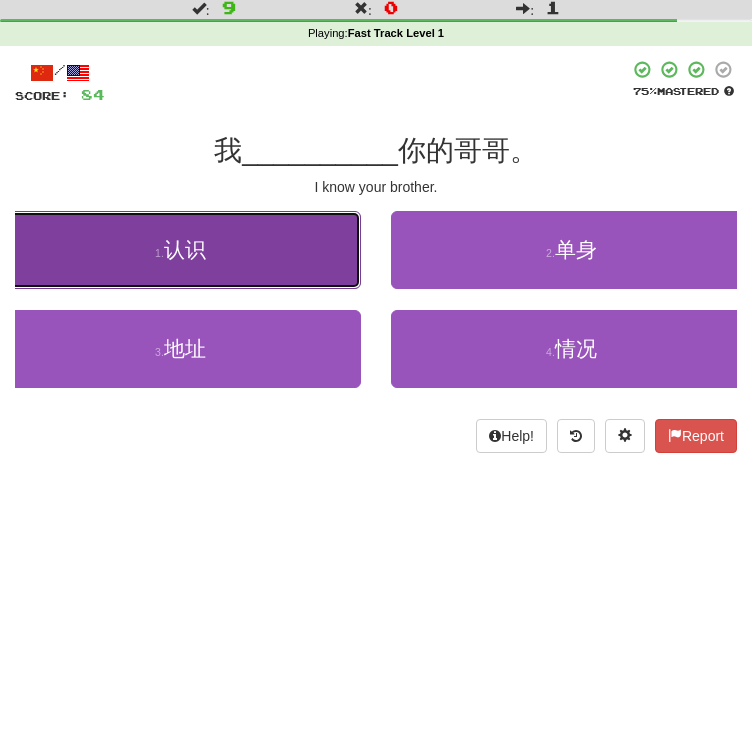 click on "1 . [KNOW]" at bounding box center (180, 250) 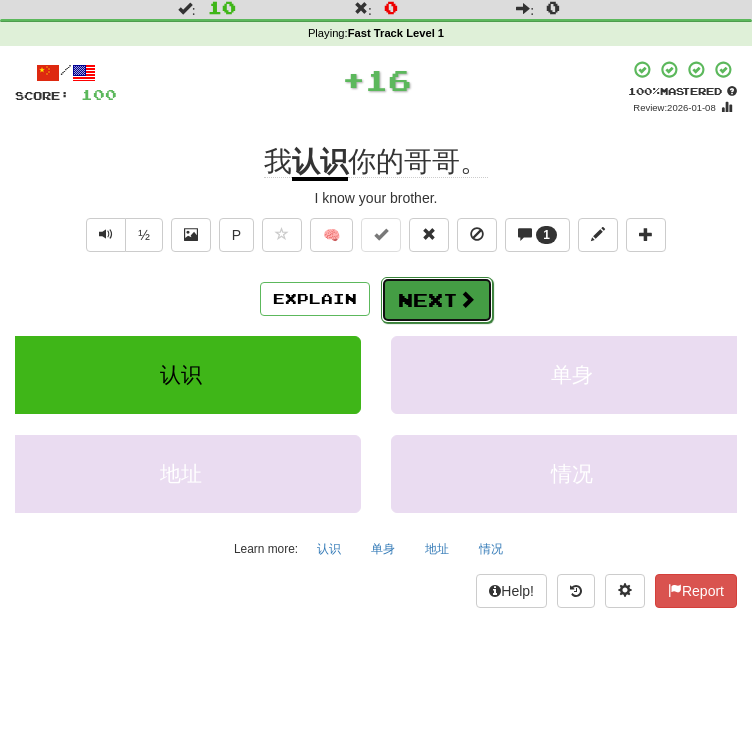 click on "Next" at bounding box center (437, 300) 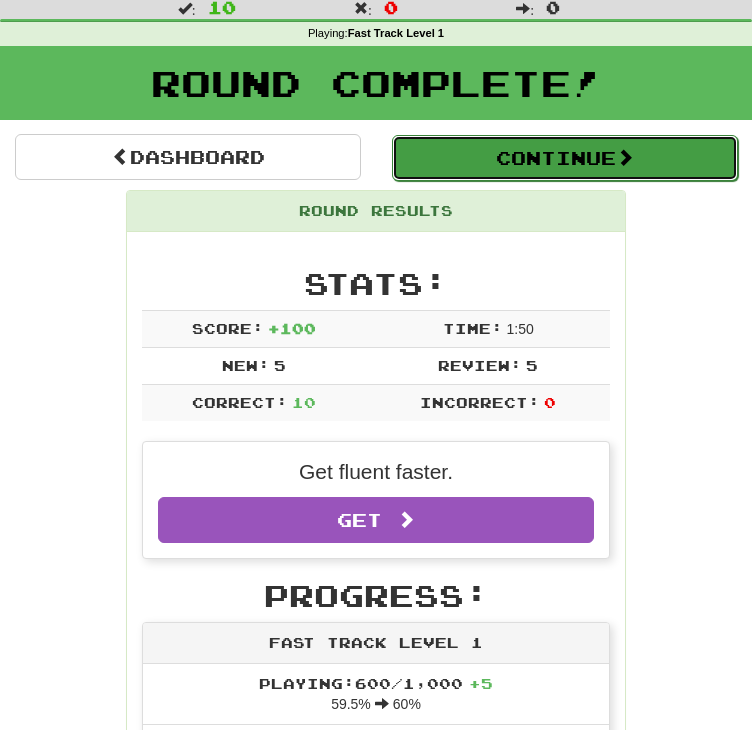 click on "Continue" at bounding box center (565, 158) 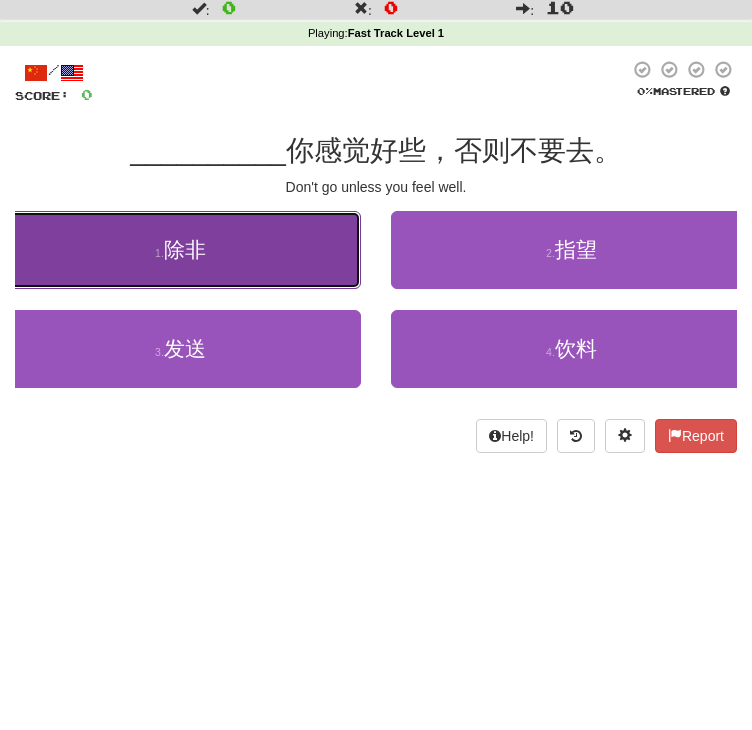 click on "1 . [UNLESS]" at bounding box center [180, 250] 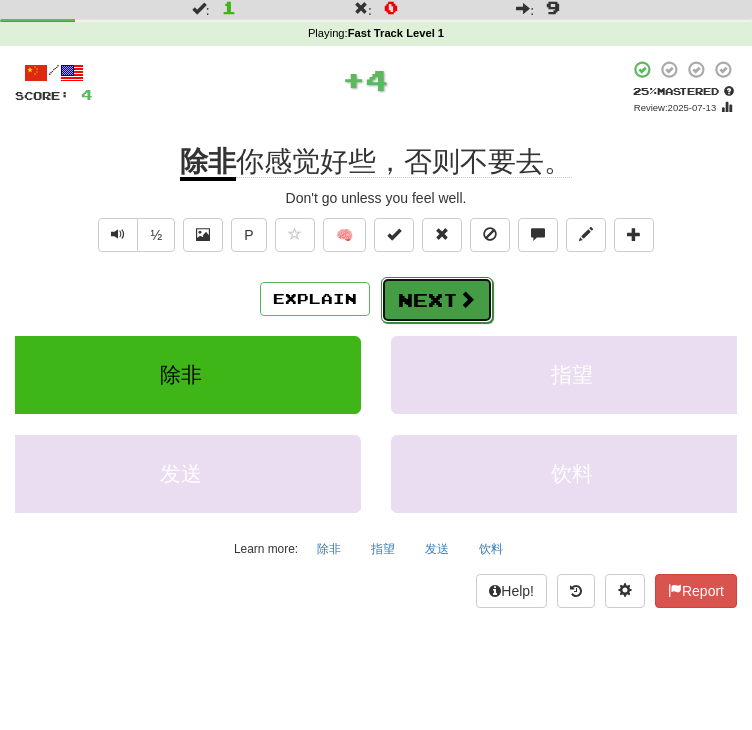 click on "Next" at bounding box center [437, 300] 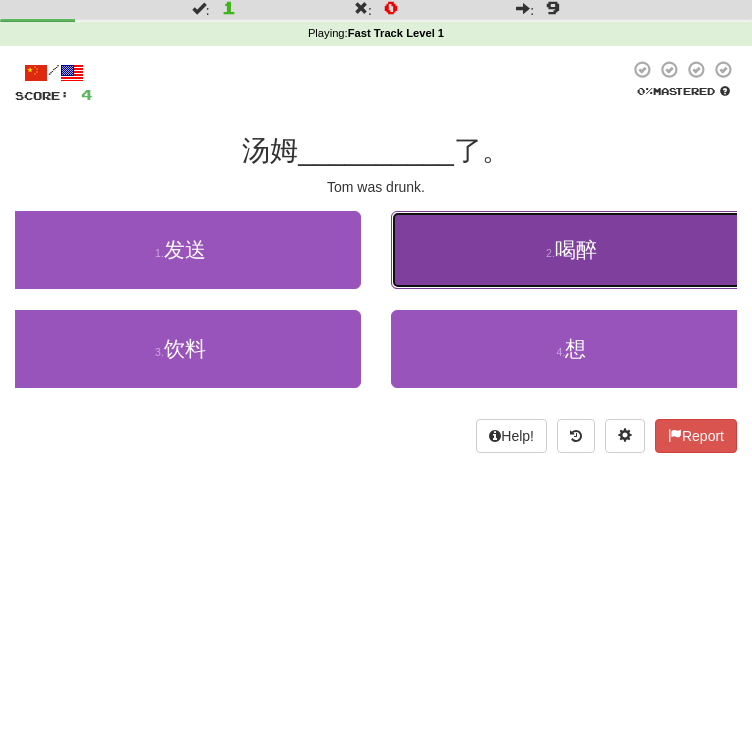 click on "2 . [DRUNK]" at bounding box center (571, 250) 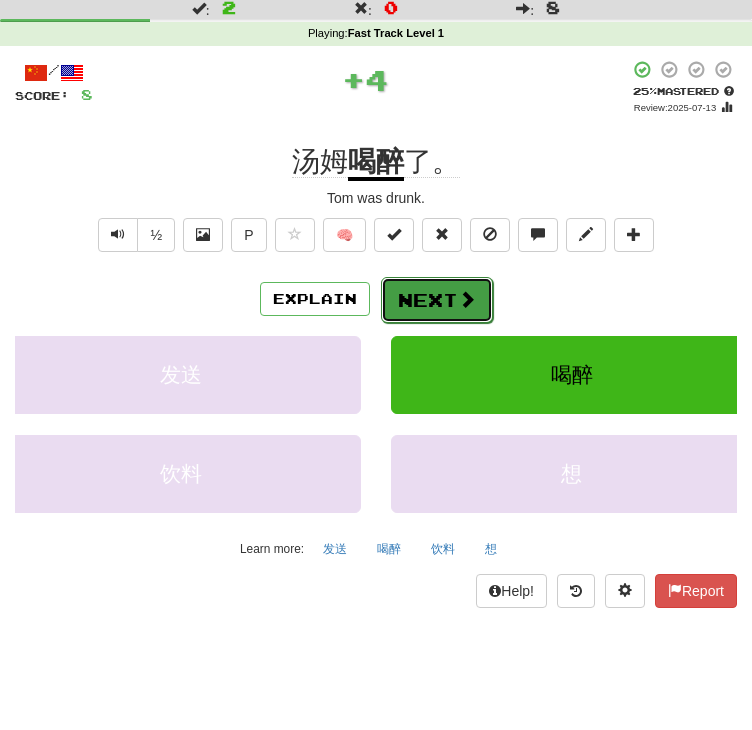 click on "Next" at bounding box center [437, 300] 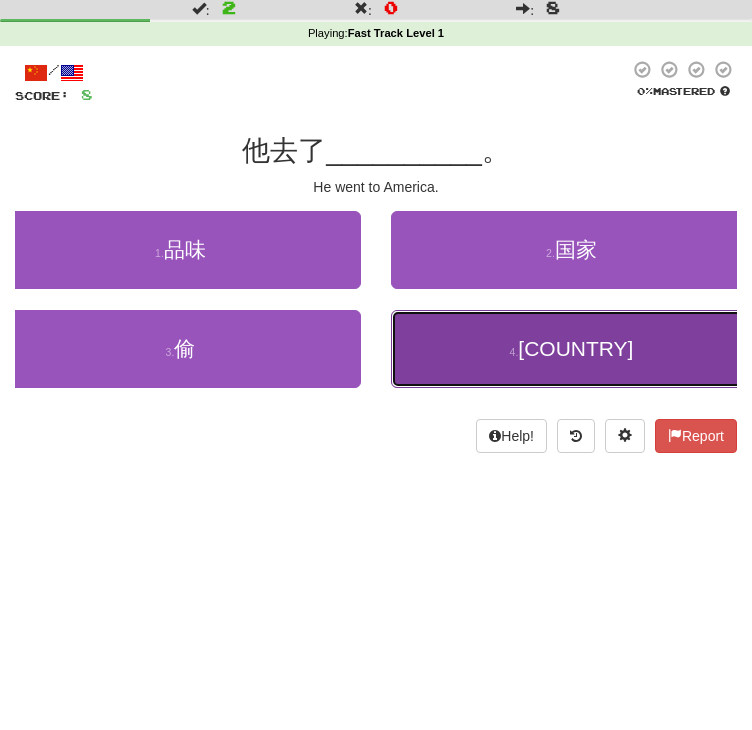 click on "4 . [COUNTRY]" at bounding box center [571, 349] 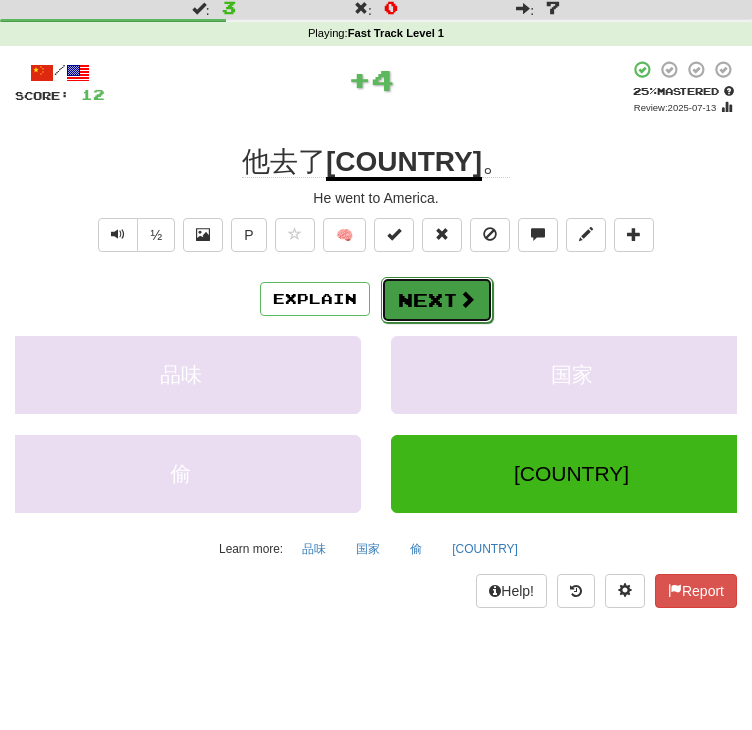 click on "Next" at bounding box center (437, 300) 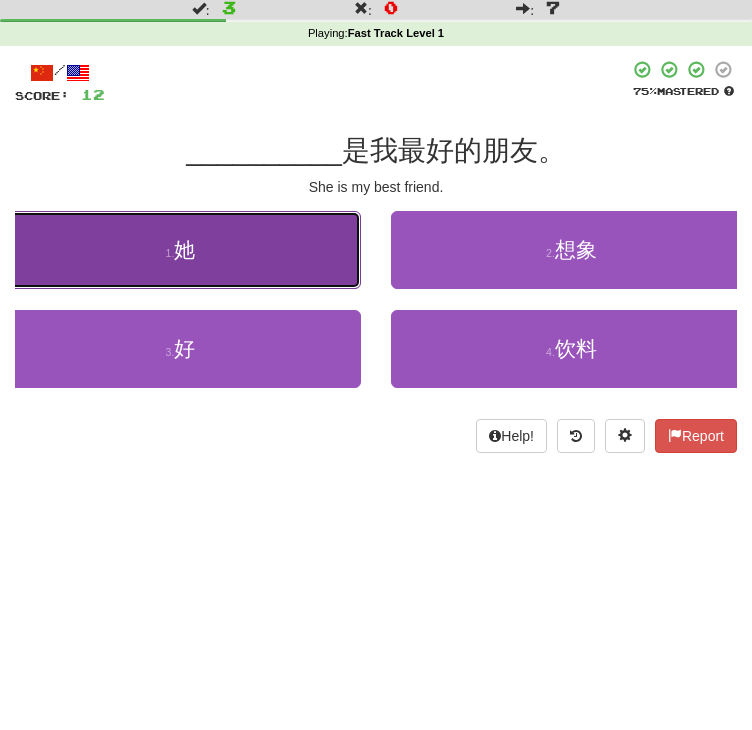 click on "1 .  她" at bounding box center [180, 250] 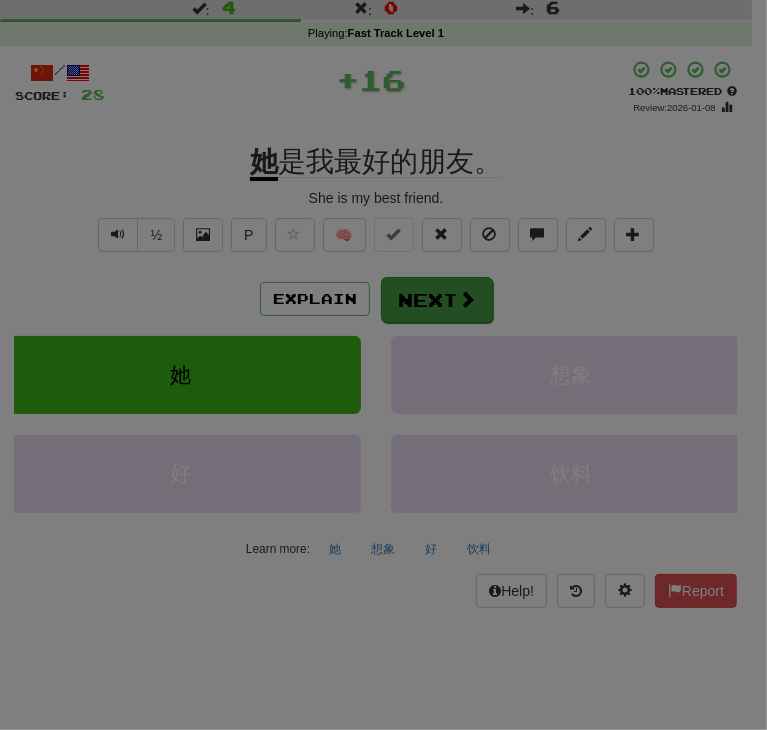 click at bounding box center [383, 365] 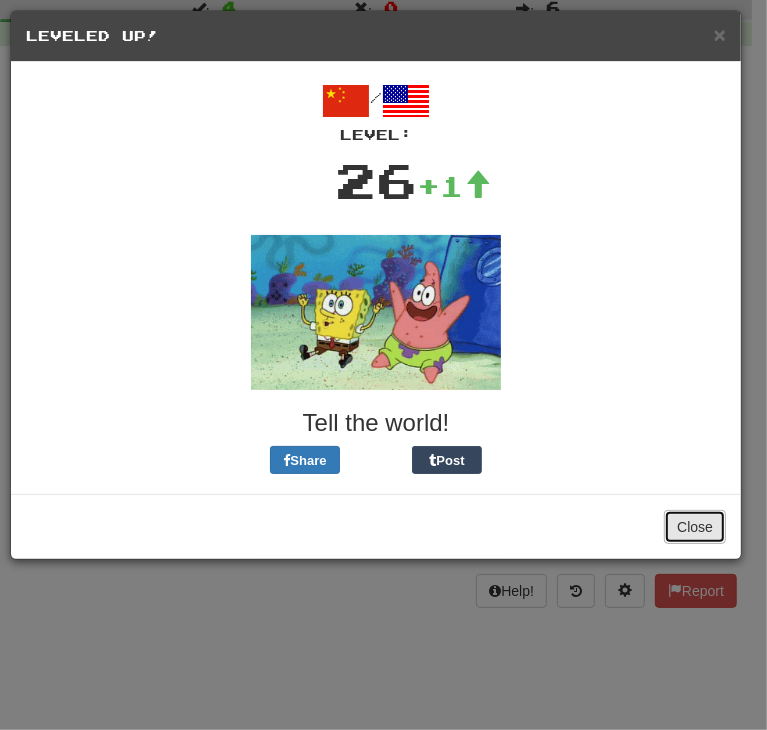 click on "Close" at bounding box center [695, 527] 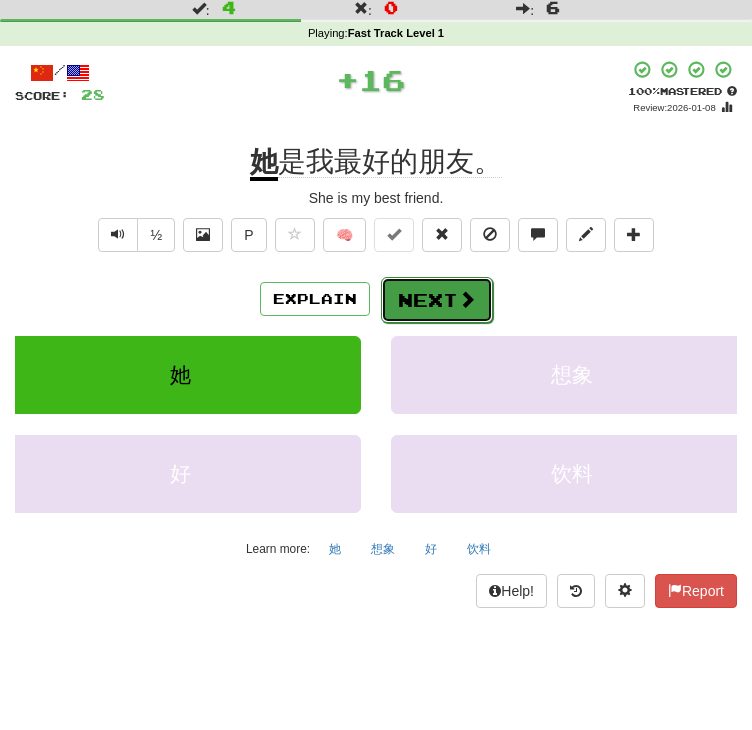 click on "Next" at bounding box center (437, 300) 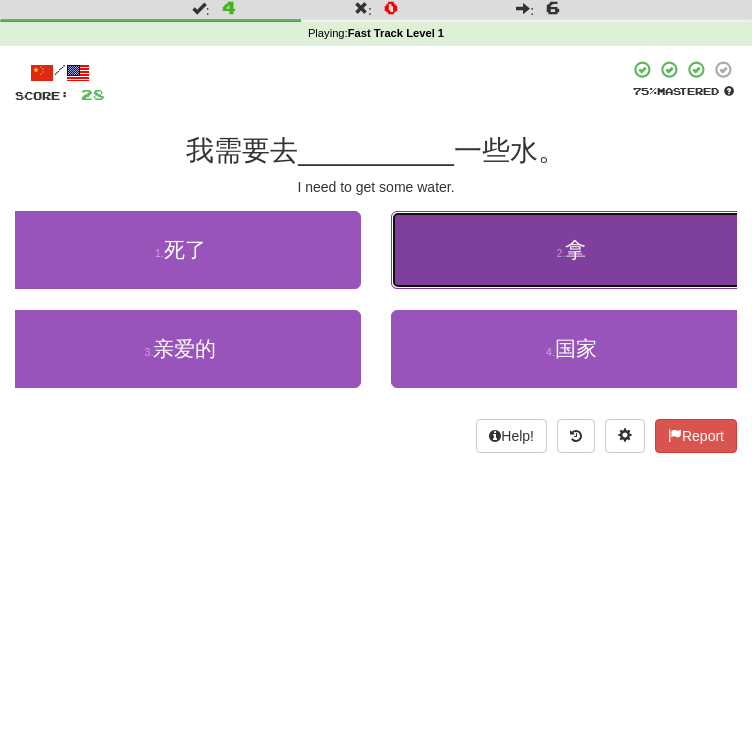 click on "2 . [TAKE]" at bounding box center (571, 250) 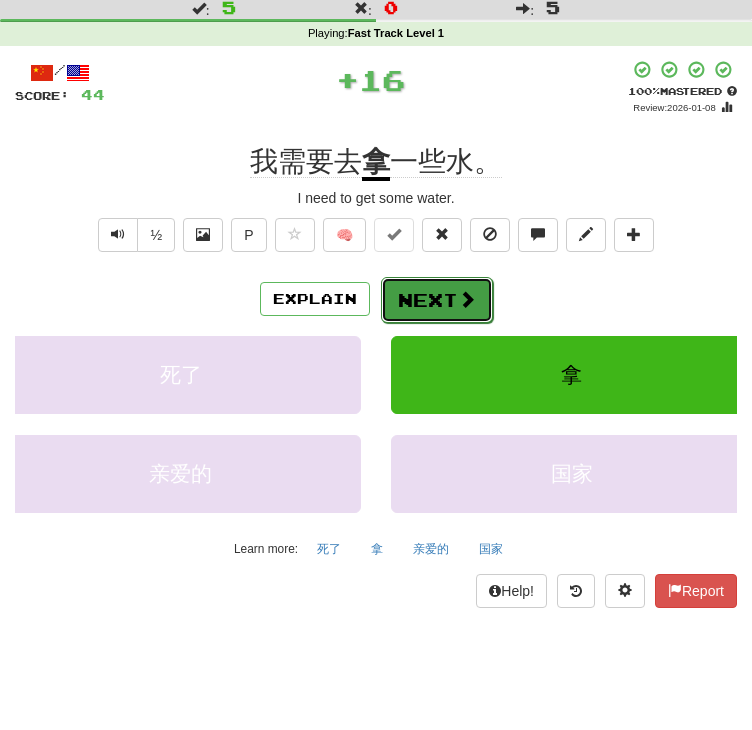 click on "Next" at bounding box center (437, 300) 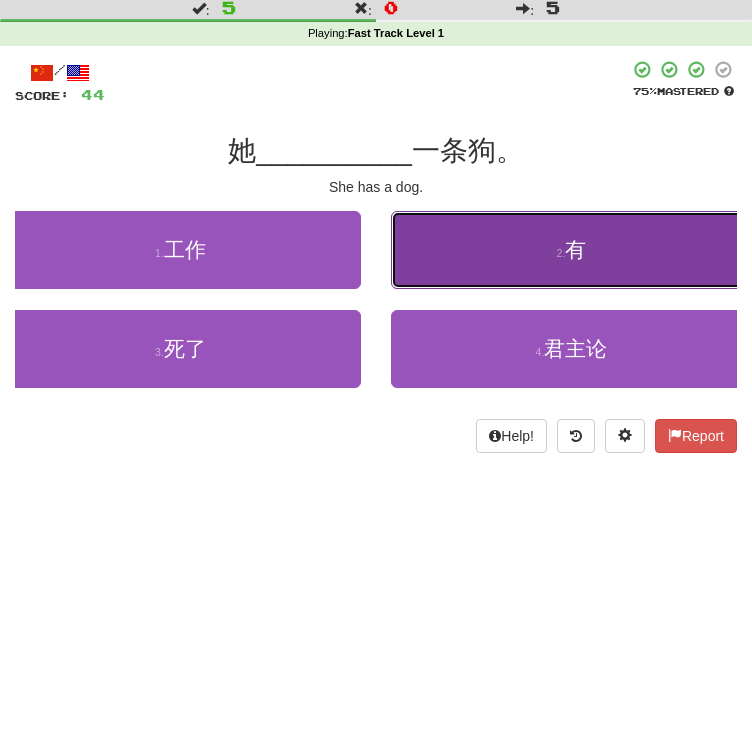 click on "2 .  有" at bounding box center [571, 250] 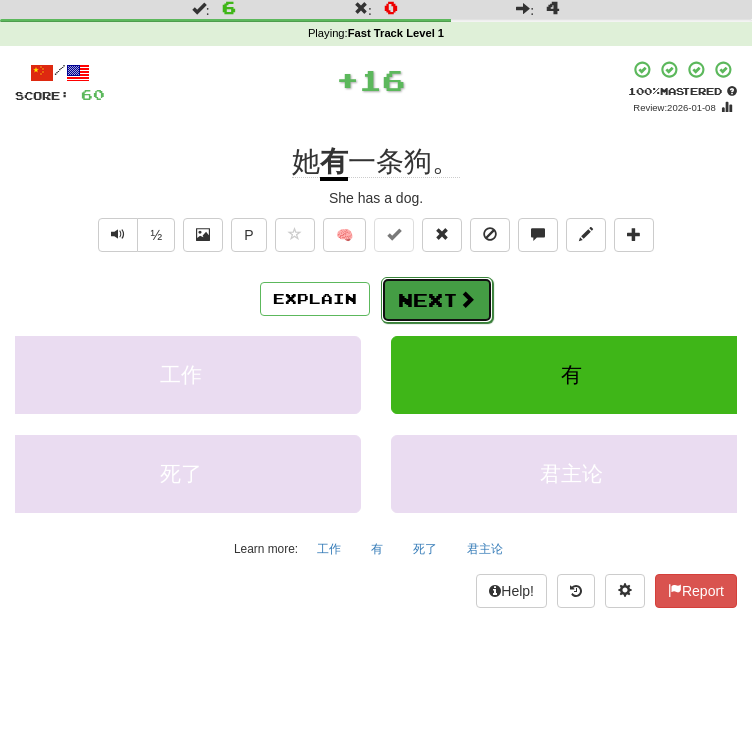 click on "Next" at bounding box center [437, 300] 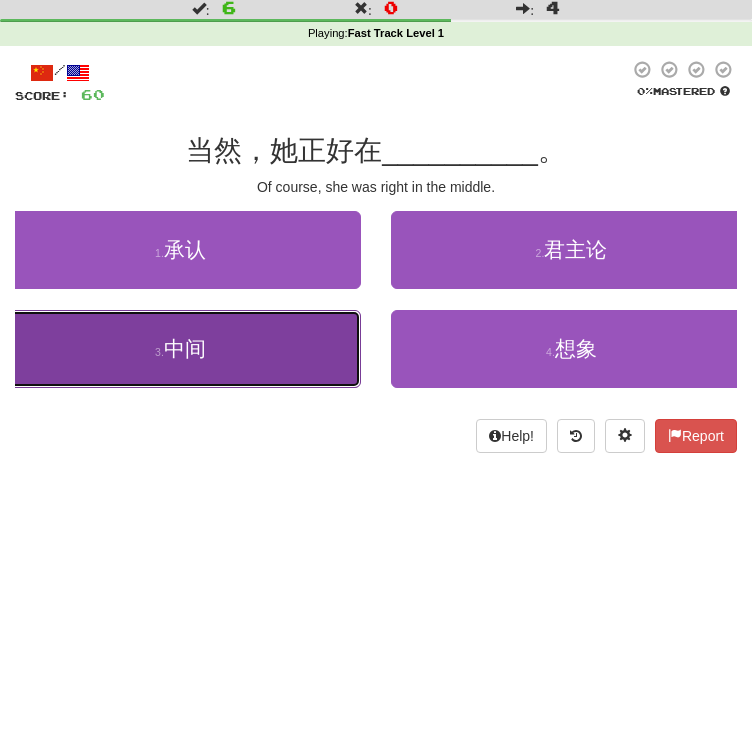 click on "3 .  中间" at bounding box center [180, 349] 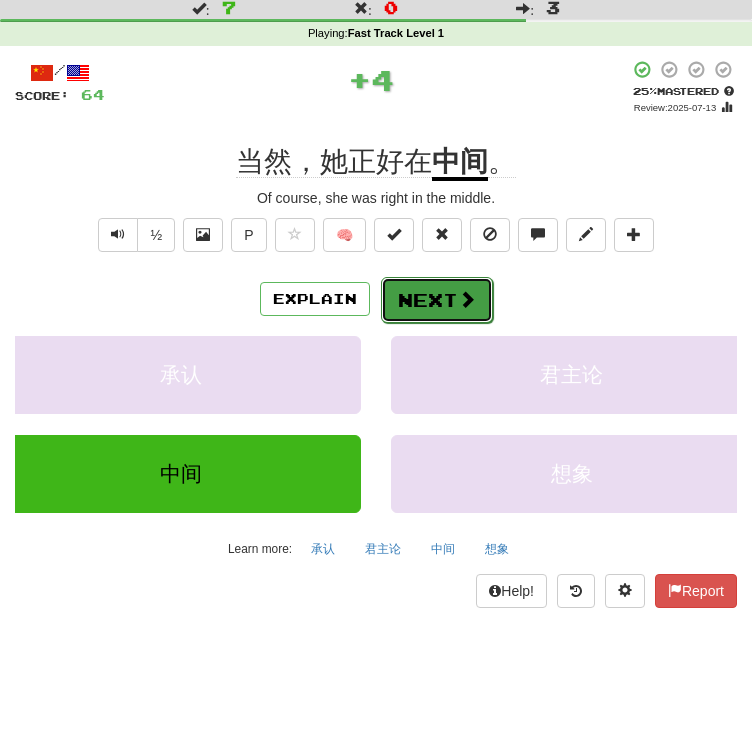 click at bounding box center (467, 299) 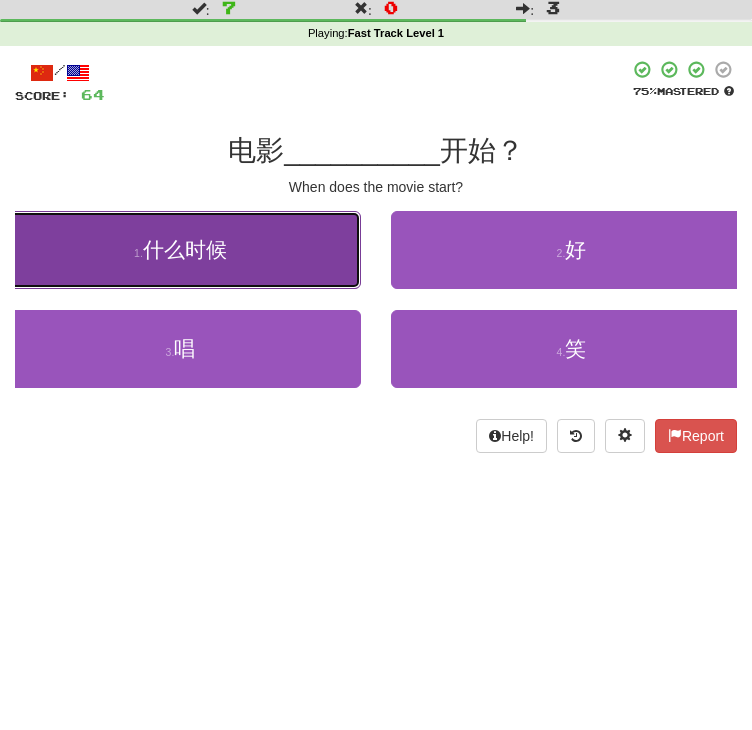 click on "1 . [WHEN]" at bounding box center [180, 250] 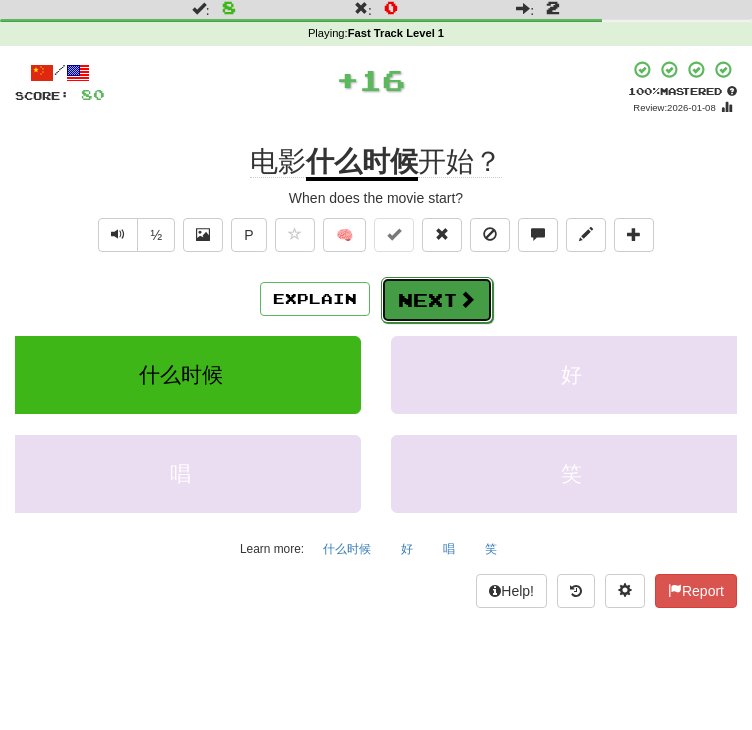 click on "Next" at bounding box center [437, 300] 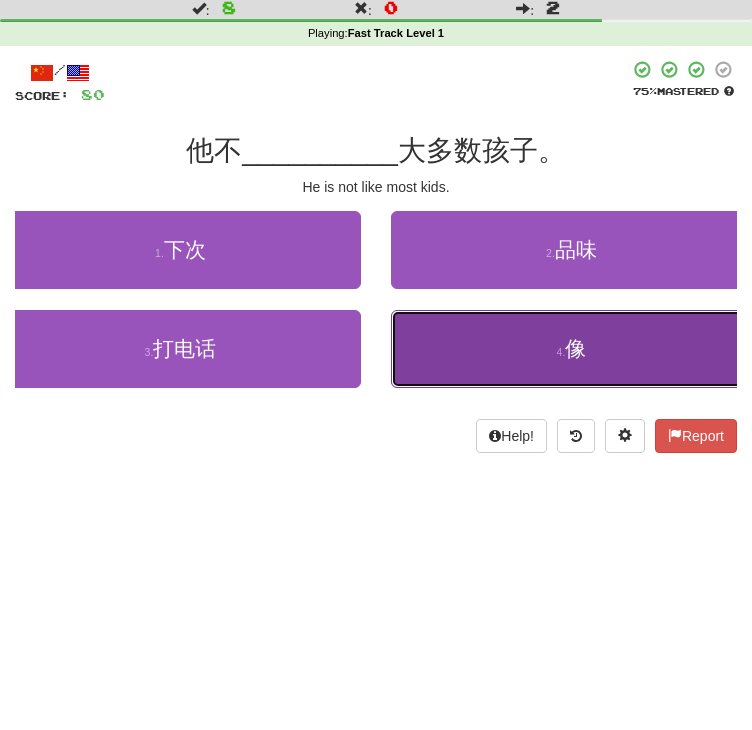 click on "像" at bounding box center (575, 348) 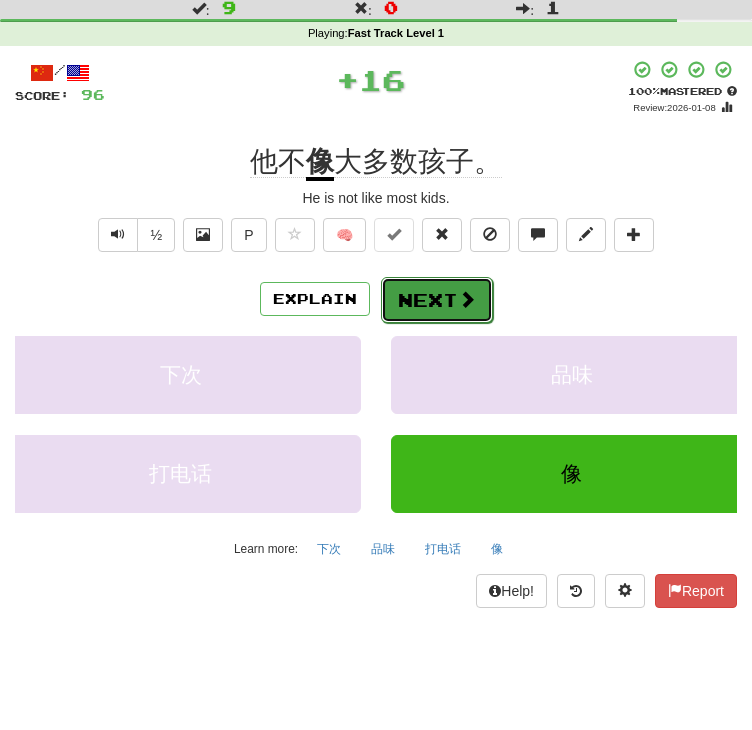 click on "Next" at bounding box center [437, 300] 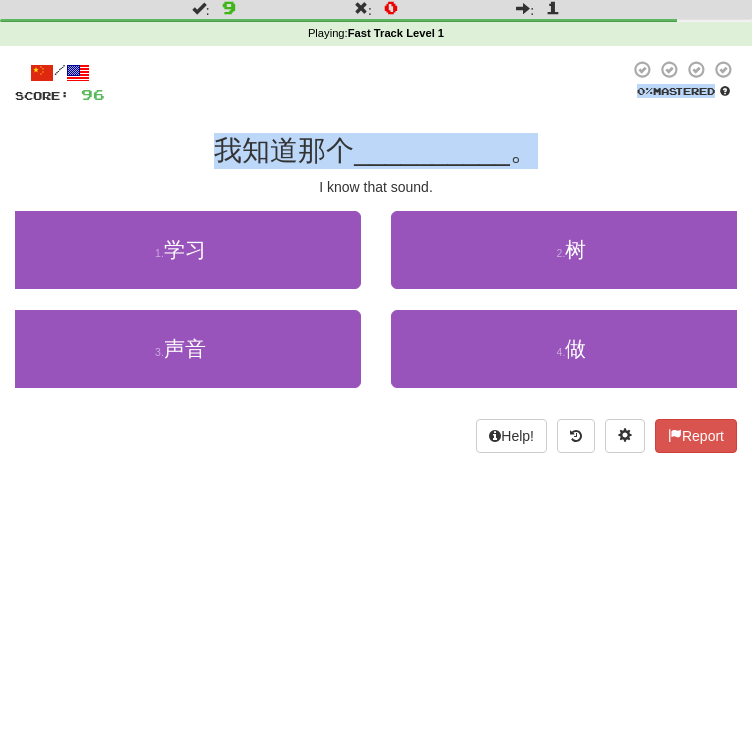 drag, startPoint x: 628, startPoint y: 153, endPoint x: 752, endPoint y: 179, distance: 126.69649 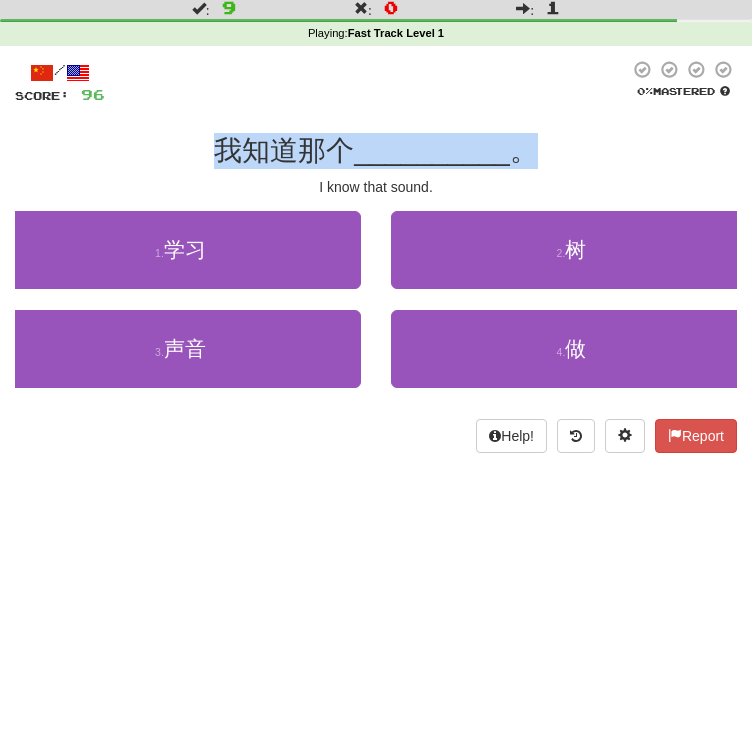 drag, startPoint x: 525, startPoint y: 220, endPoint x: 139, endPoint y: 209, distance: 386.1567 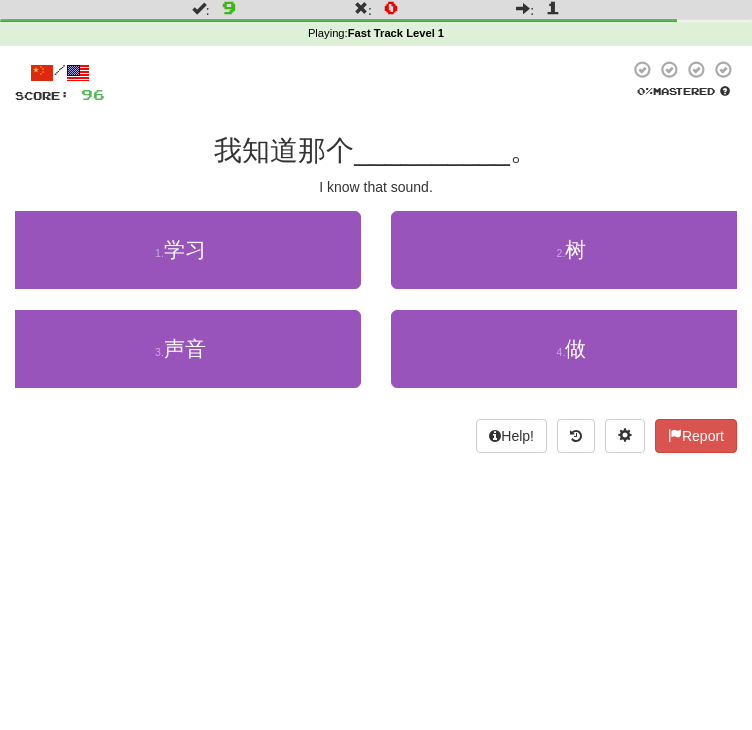 click at bounding box center [367, 82] 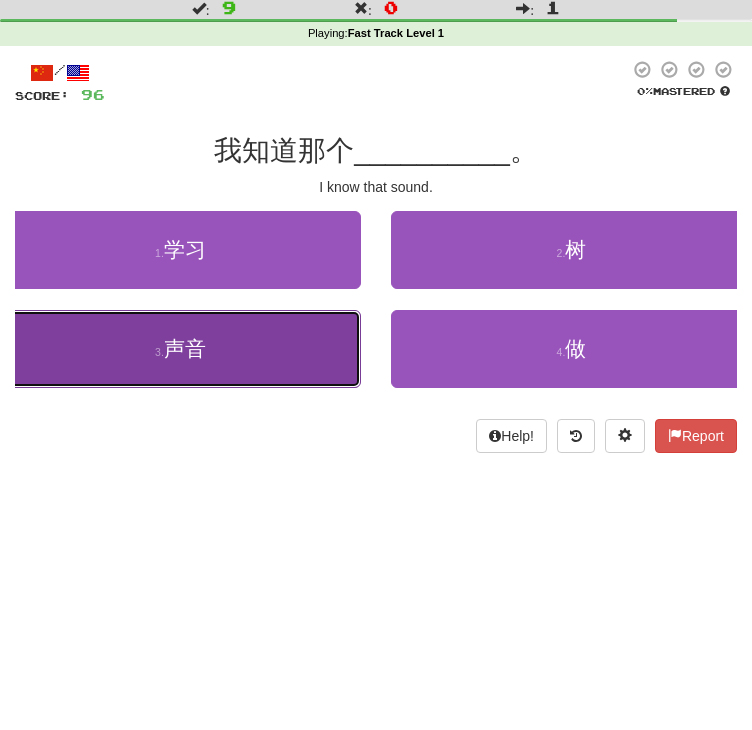 click on "3 . [SOUND]" at bounding box center [180, 349] 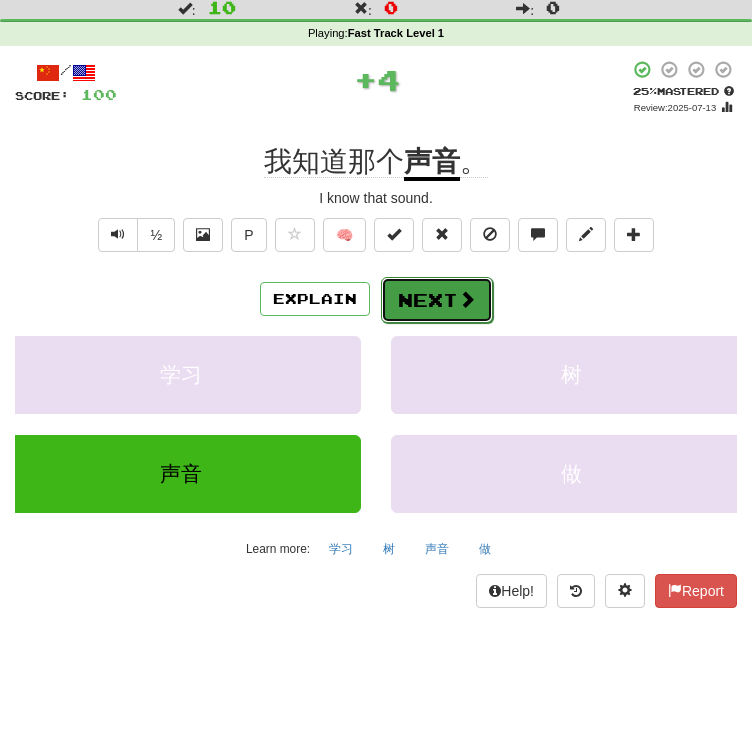 click at bounding box center [467, 299] 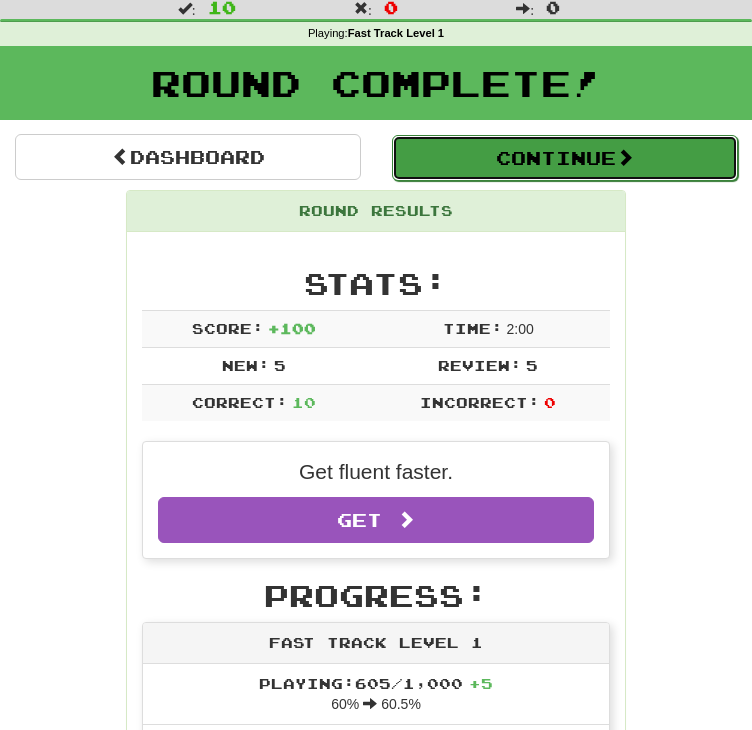 click on "Continue" at bounding box center (565, 158) 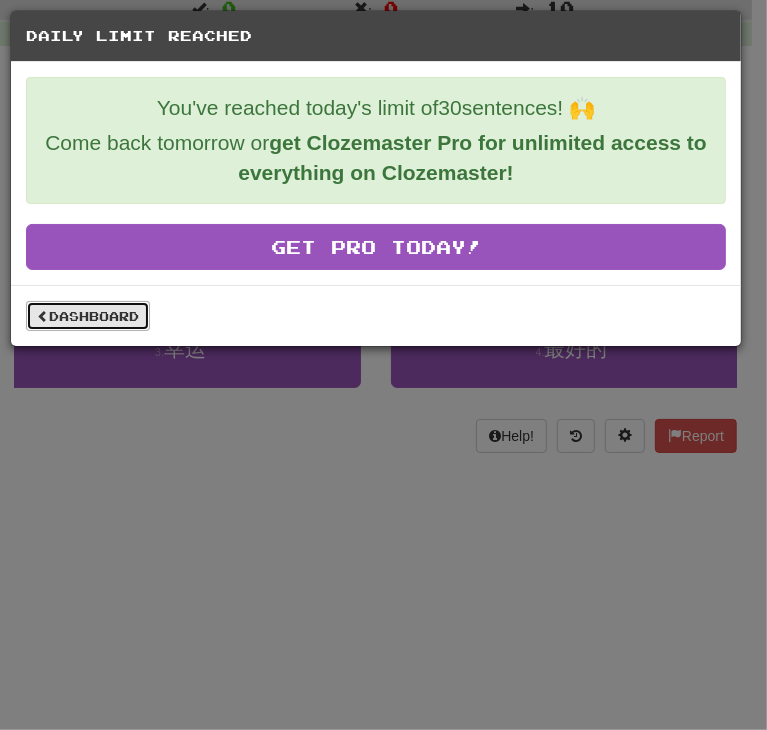 click on "Dashboard" at bounding box center [88, 316] 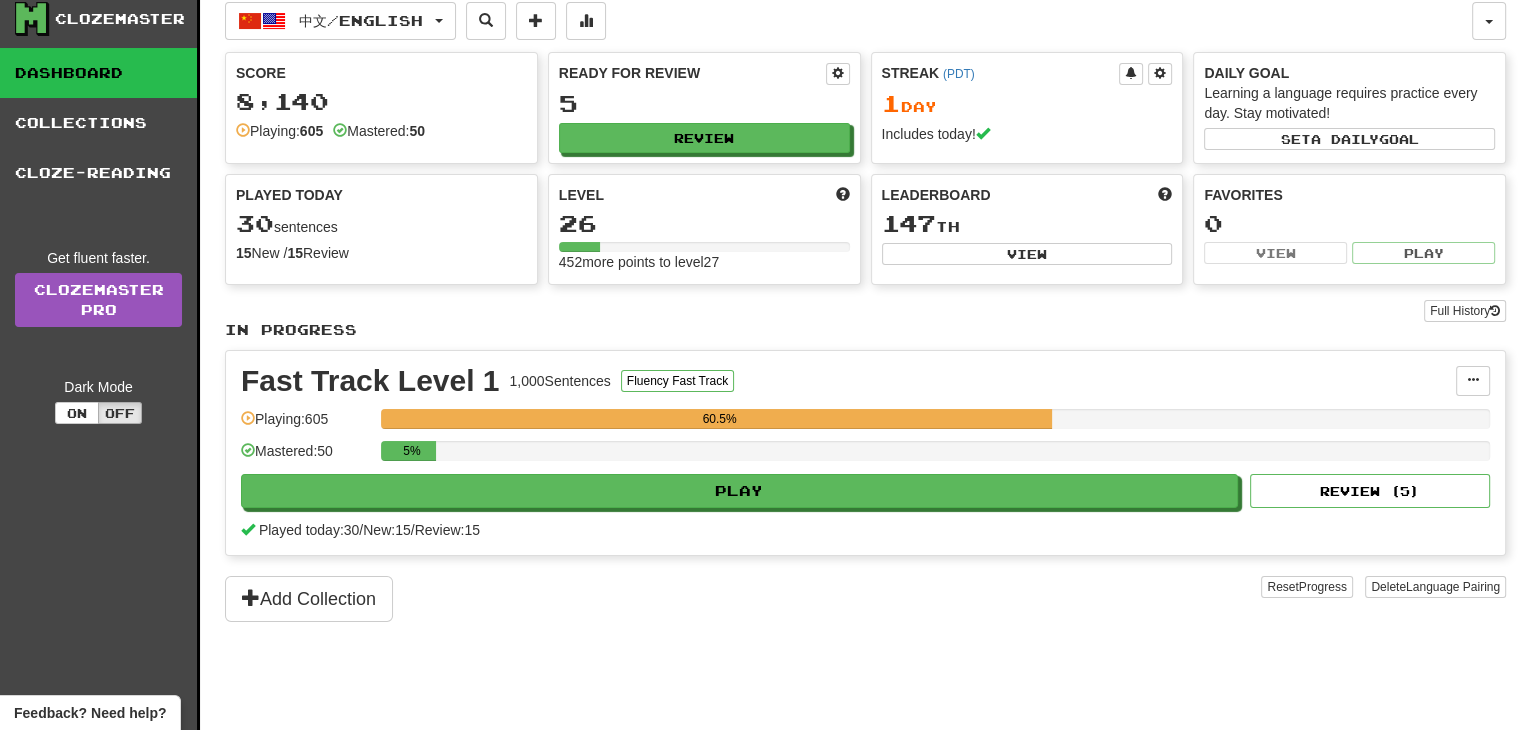scroll, scrollTop: 0, scrollLeft: 0, axis: both 